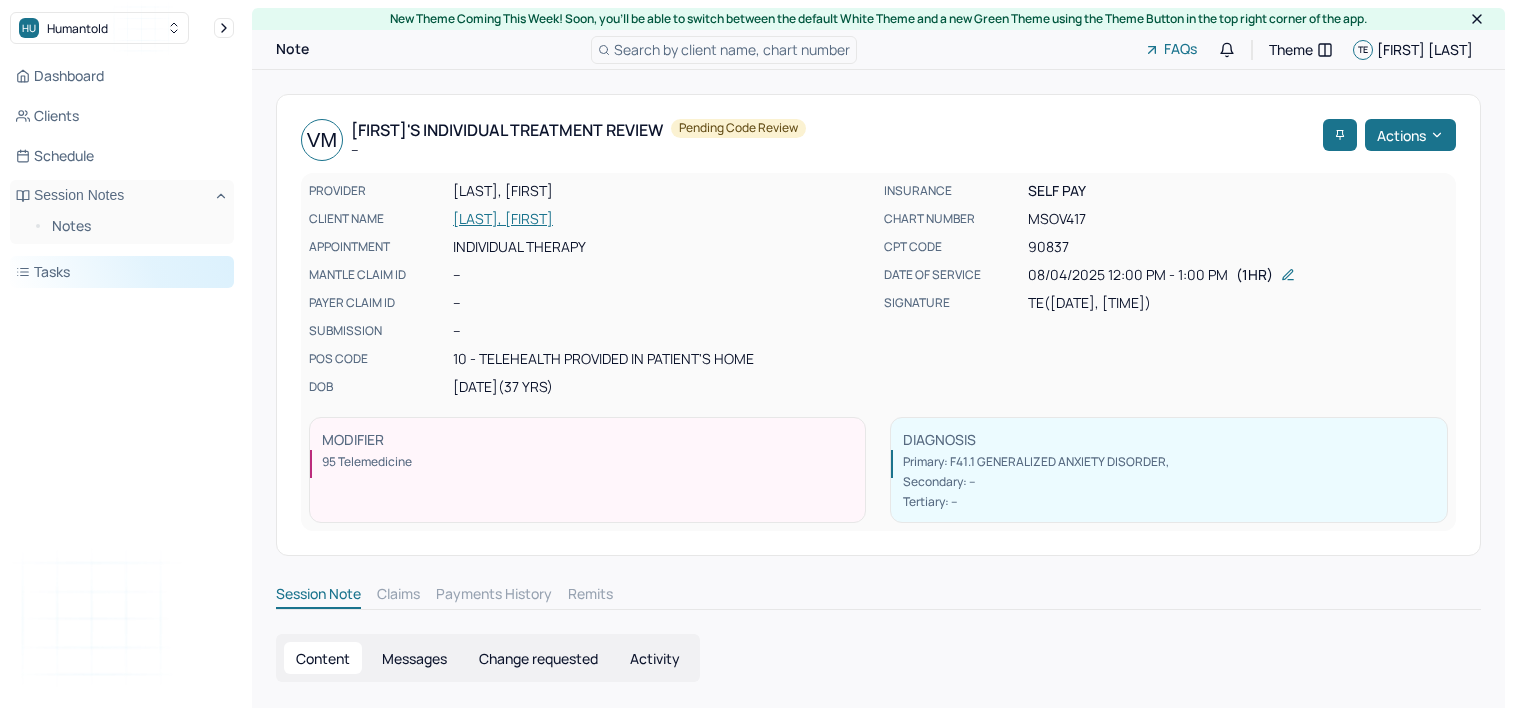 scroll, scrollTop: 0, scrollLeft: 0, axis: both 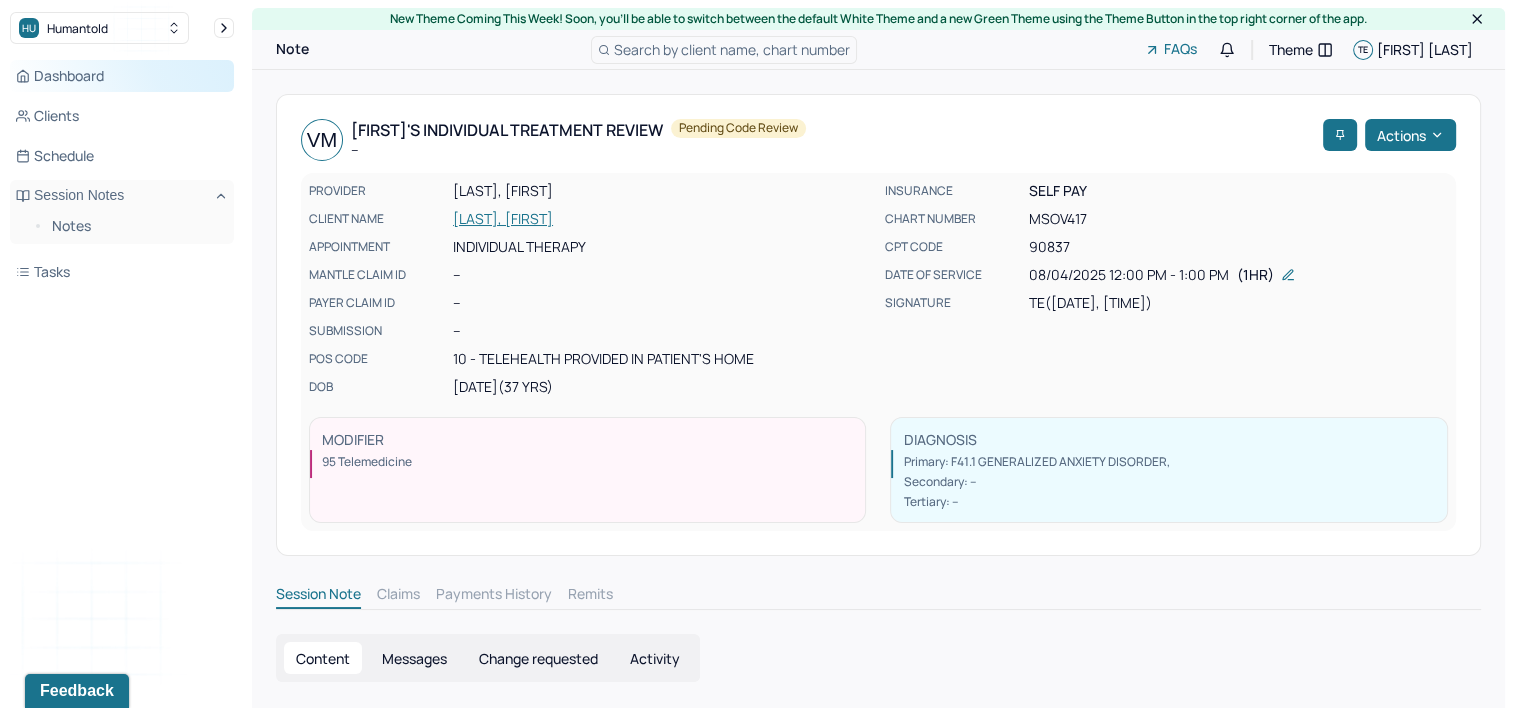 click on "Dashboard" at bounding box center [122, 76] 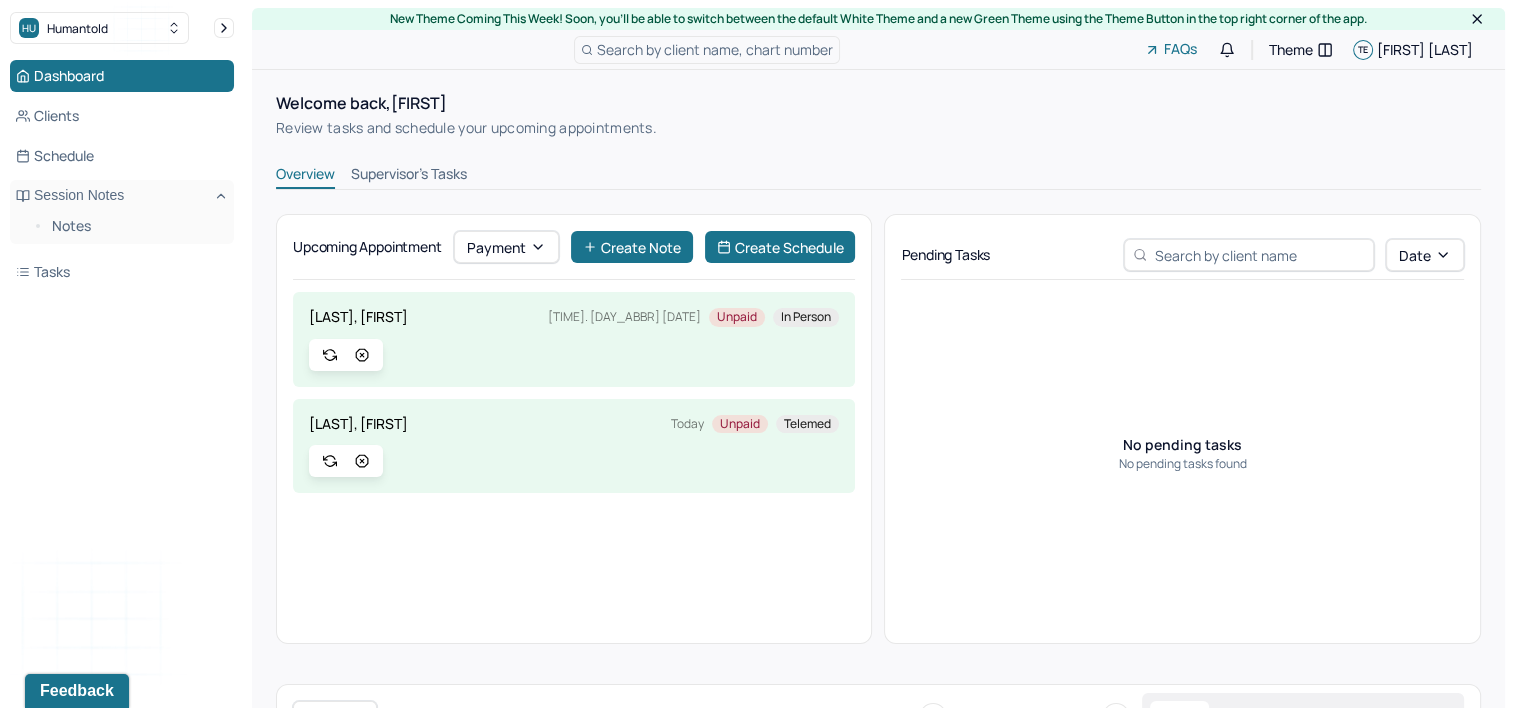 click on "Supervisor's Tasks" at bounding box center (409, 176) 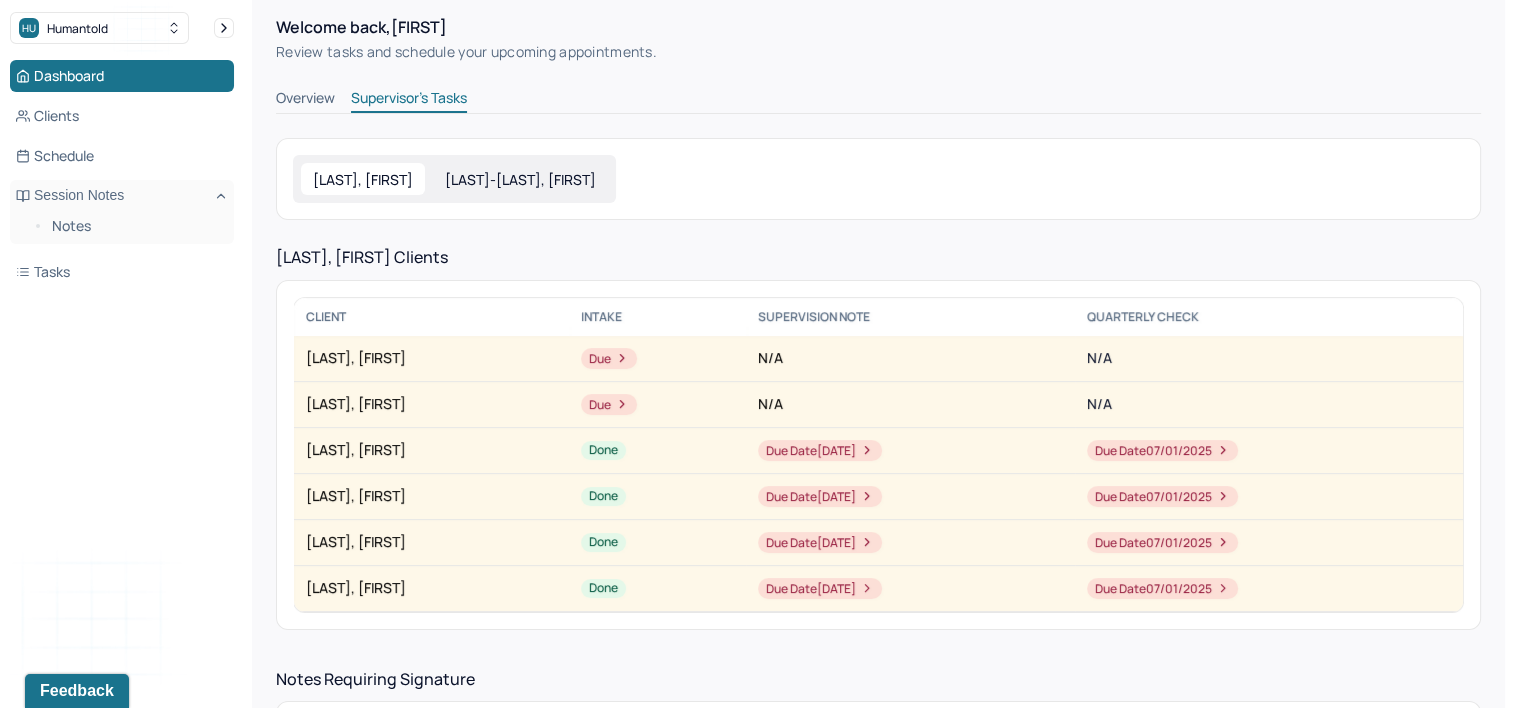 scroll, scrollTop: 200, scrollLeft: 0, axis: vertical 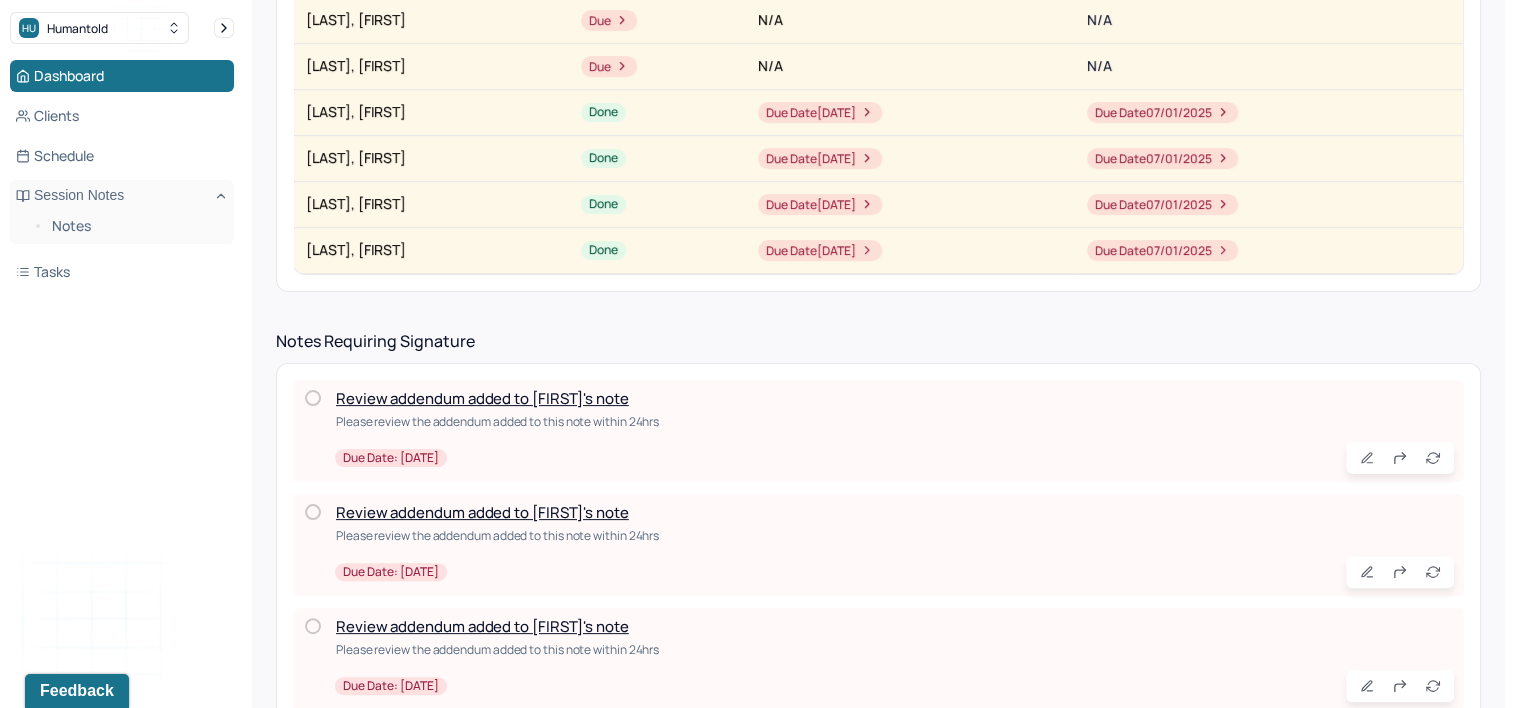 click on "Please review the addendum added to this note within 24hrs" at bounding box center [895, 421] 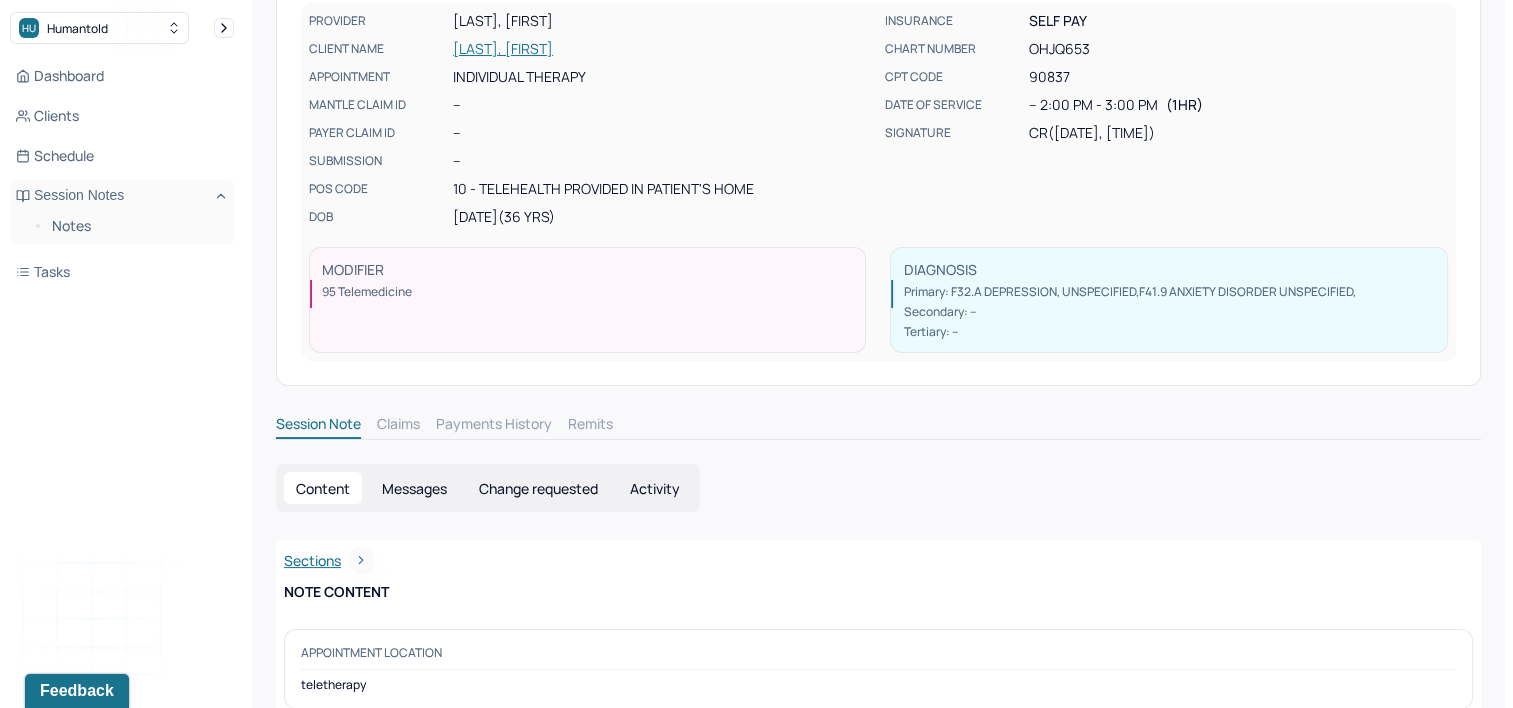scroll, scrollTop: 0, scrollLeft: 0, axis: both 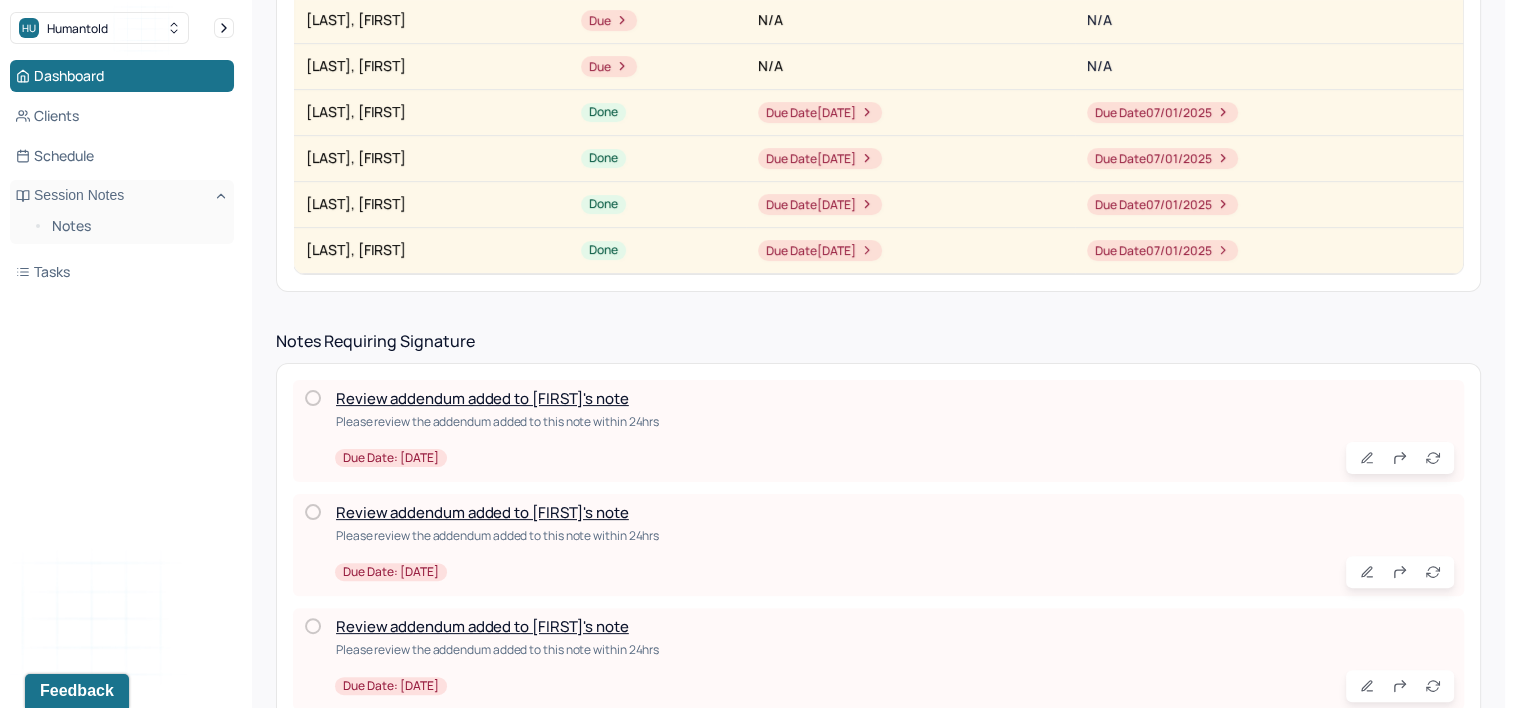 click on "Review addendum added to [FIRST]'s note" at bounding box center [482, 512] 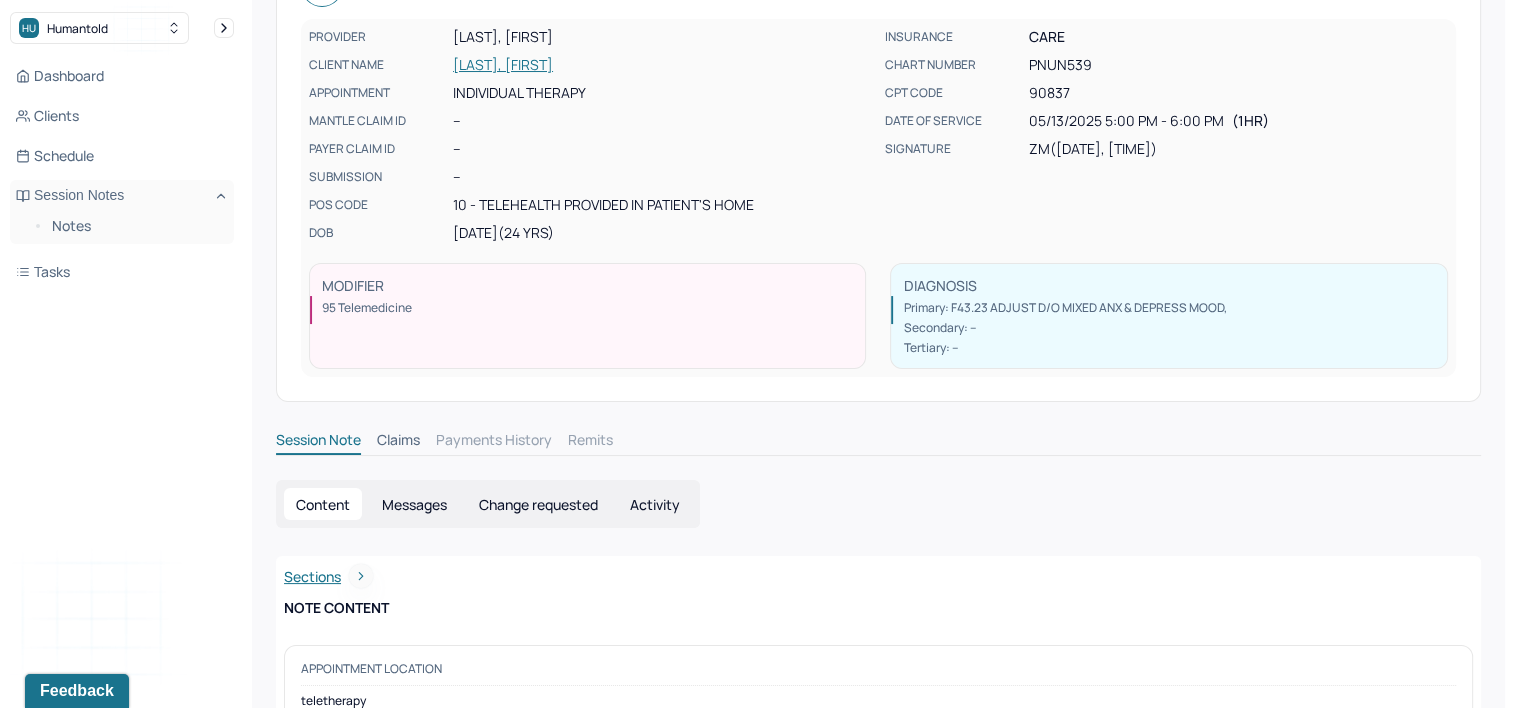 scroll, scrollTop: 0, scrollLeft: 0, axis: both 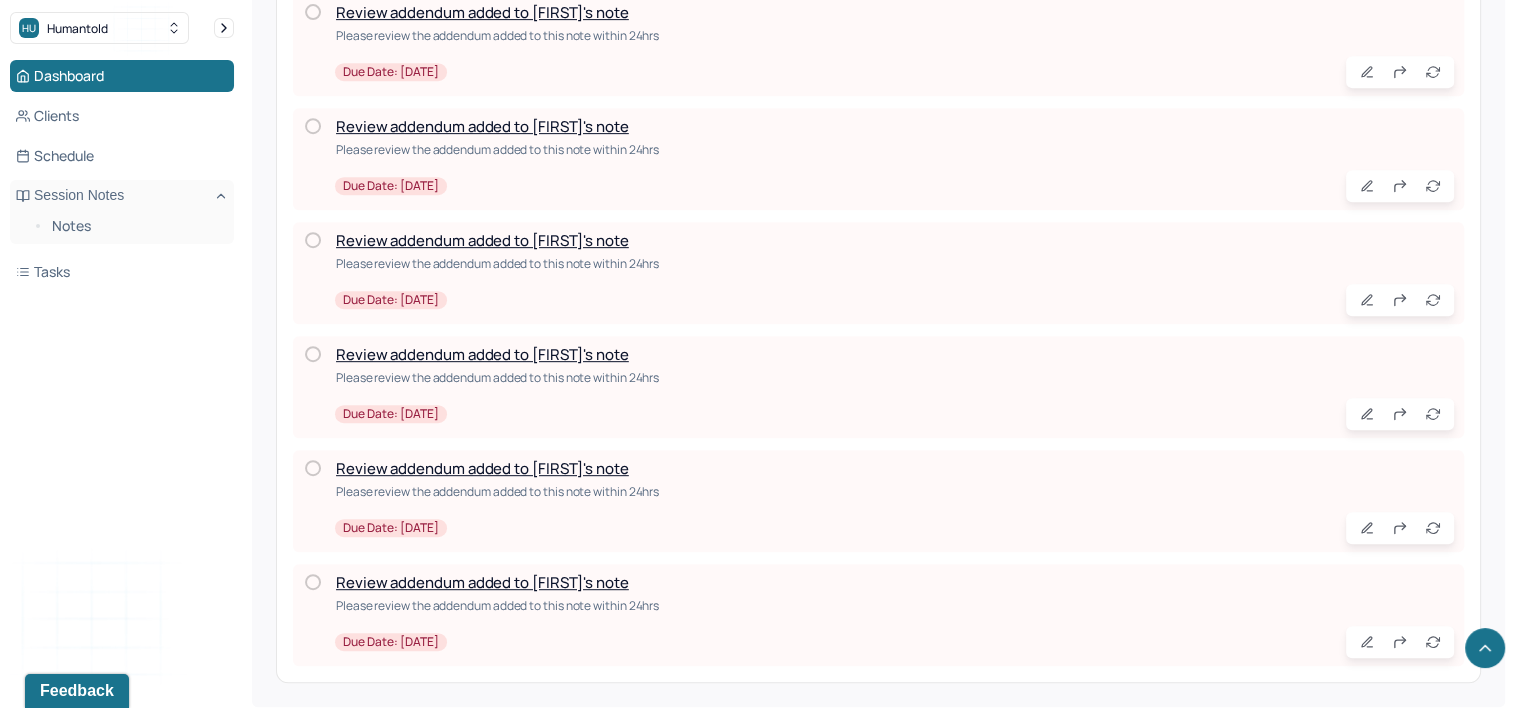click on "Review addendum added to [FIRST]'s note" at bounding box center (482, 582) 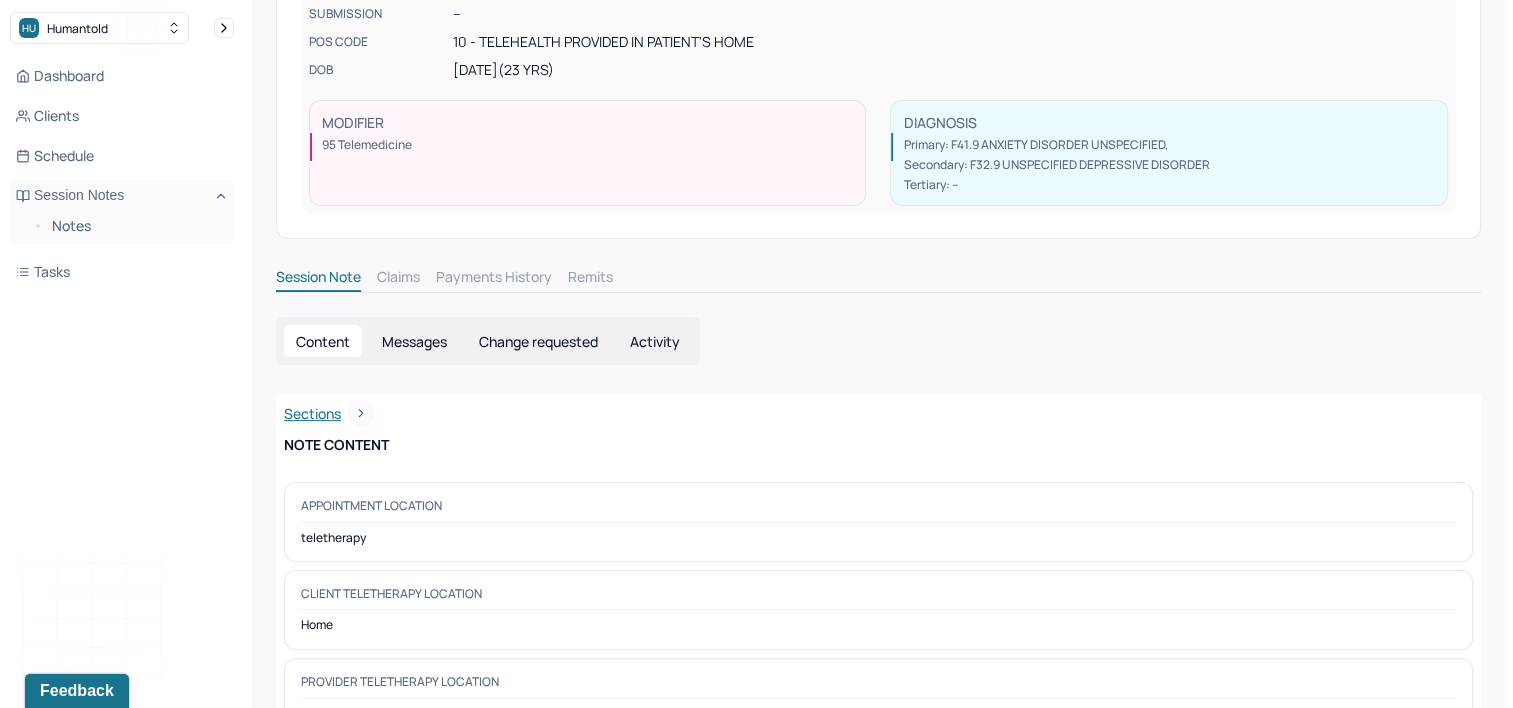 scroll, scrollTop: 0, scrollLeft: 0, axis: both 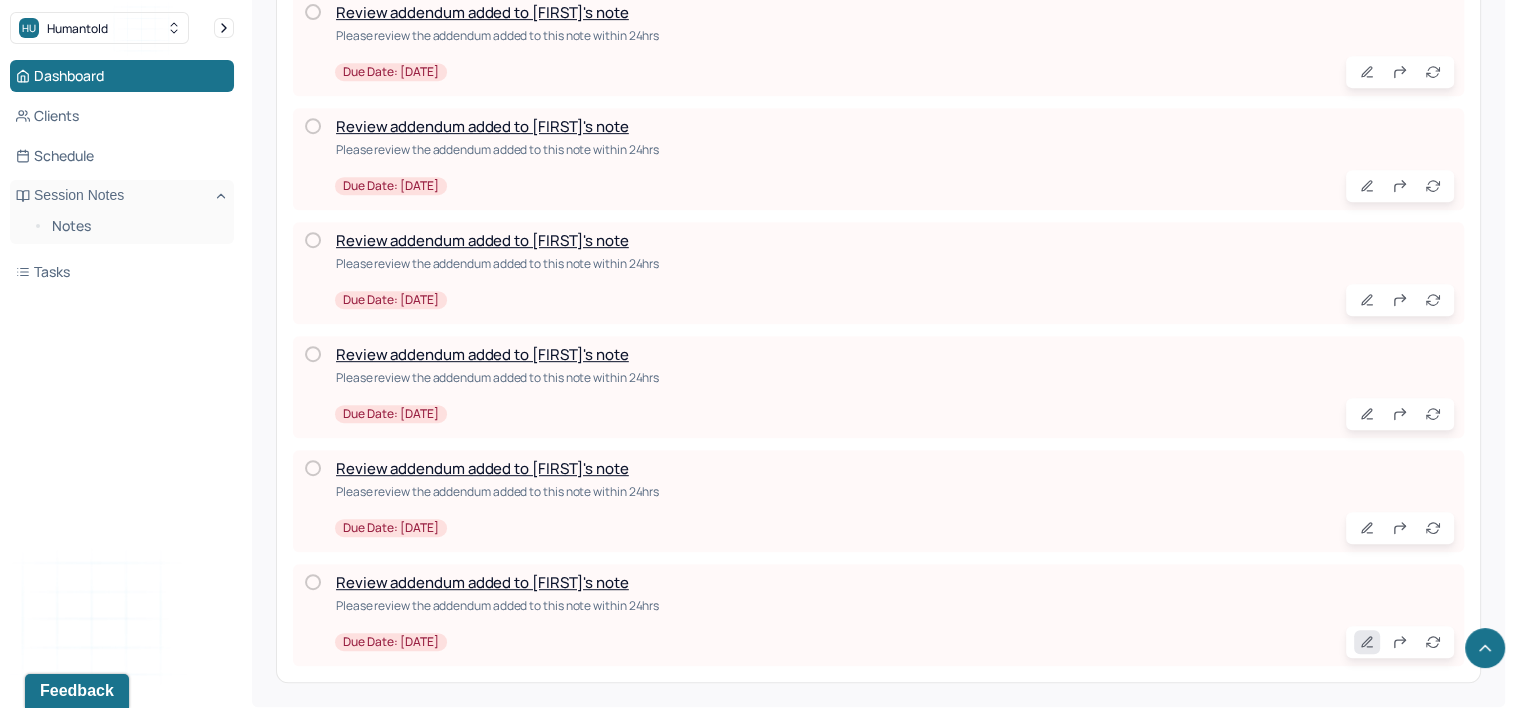 click 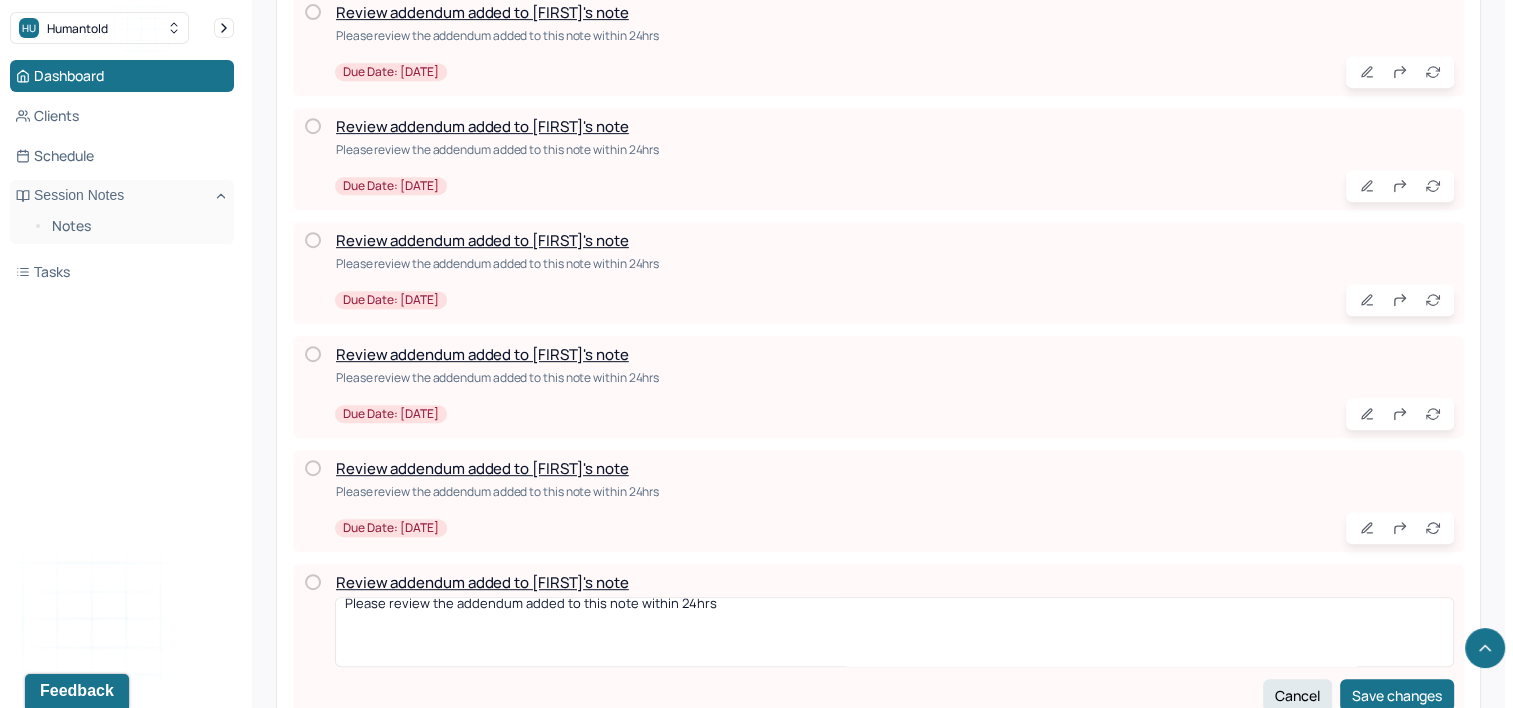 scroll, scrollTop: 13, scrollLeft: 0, axis: vertical 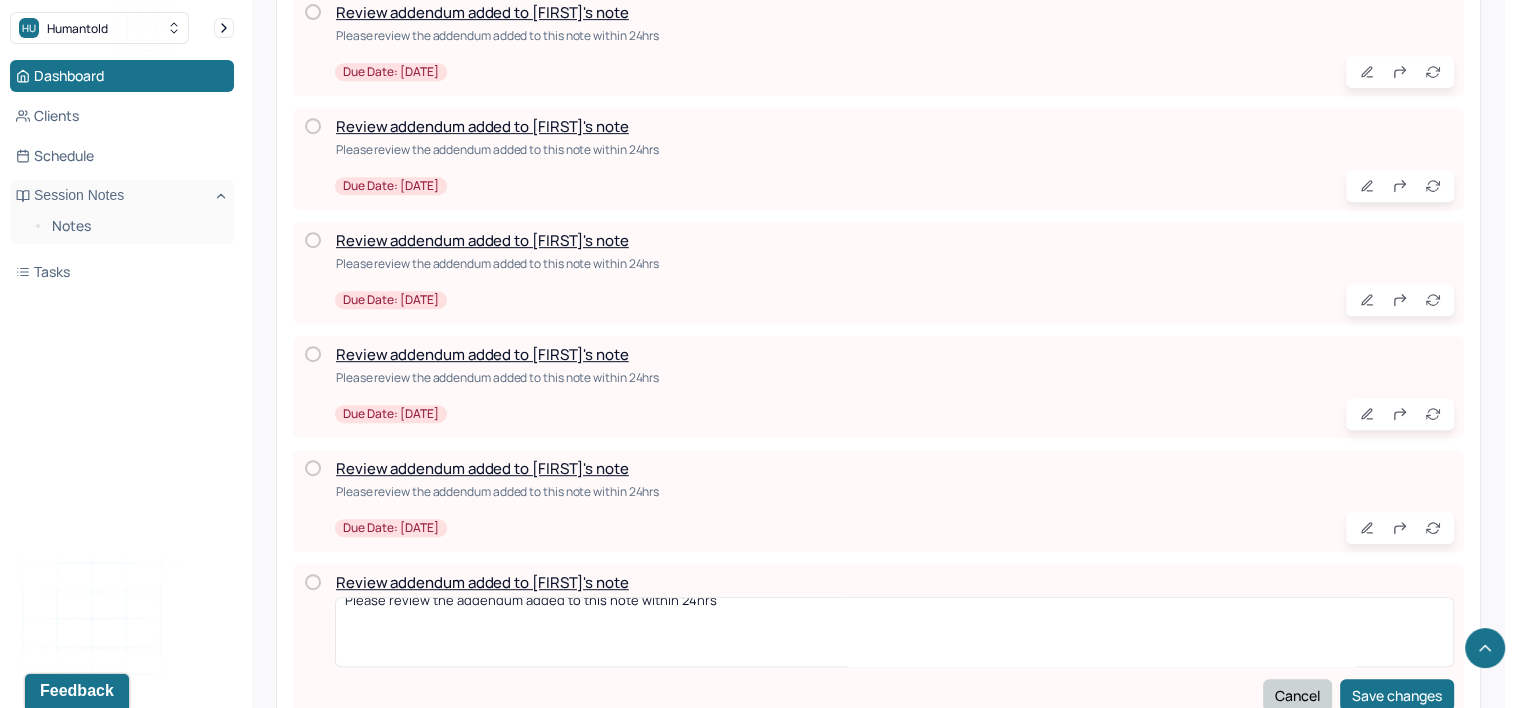 click on "Cancel" at bounding box center (1297, 695) 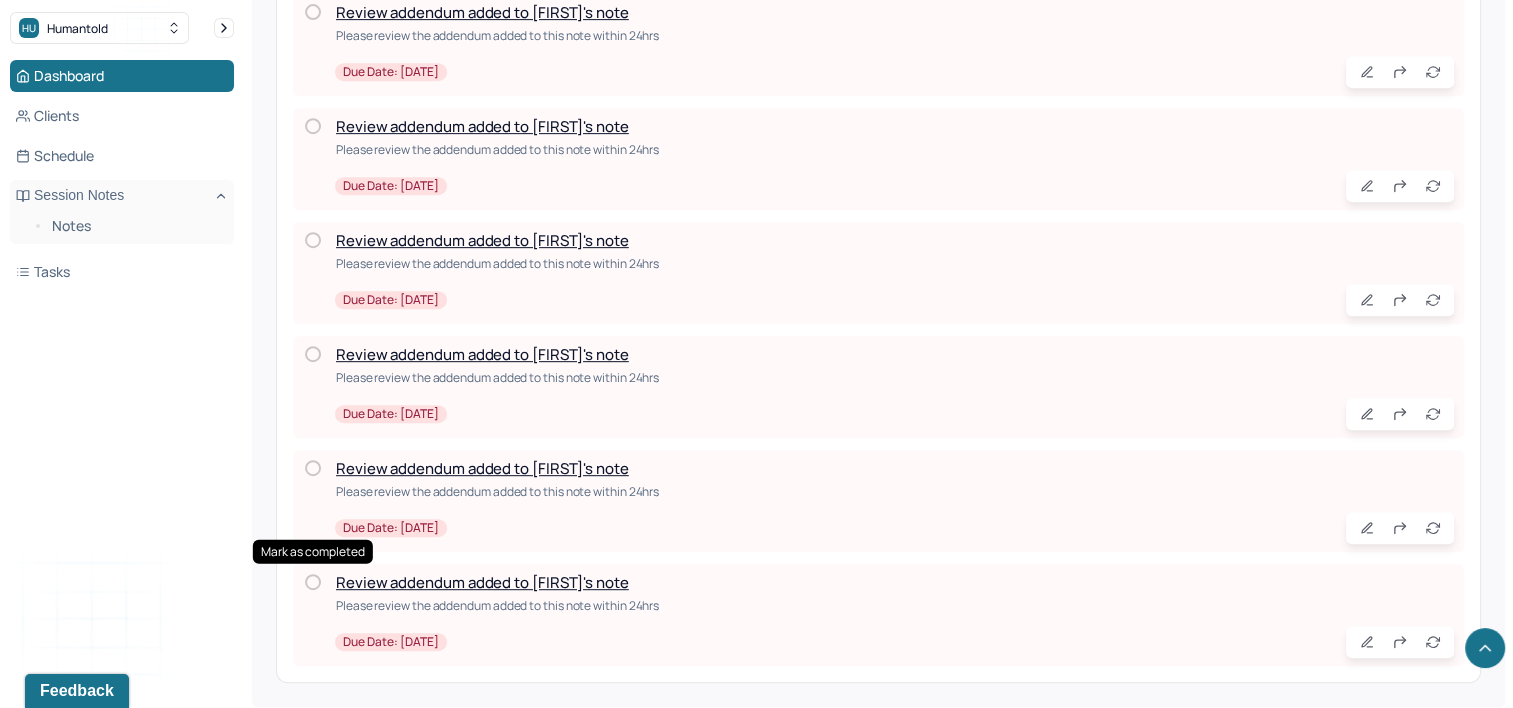 click at bounding box center (313, 582) 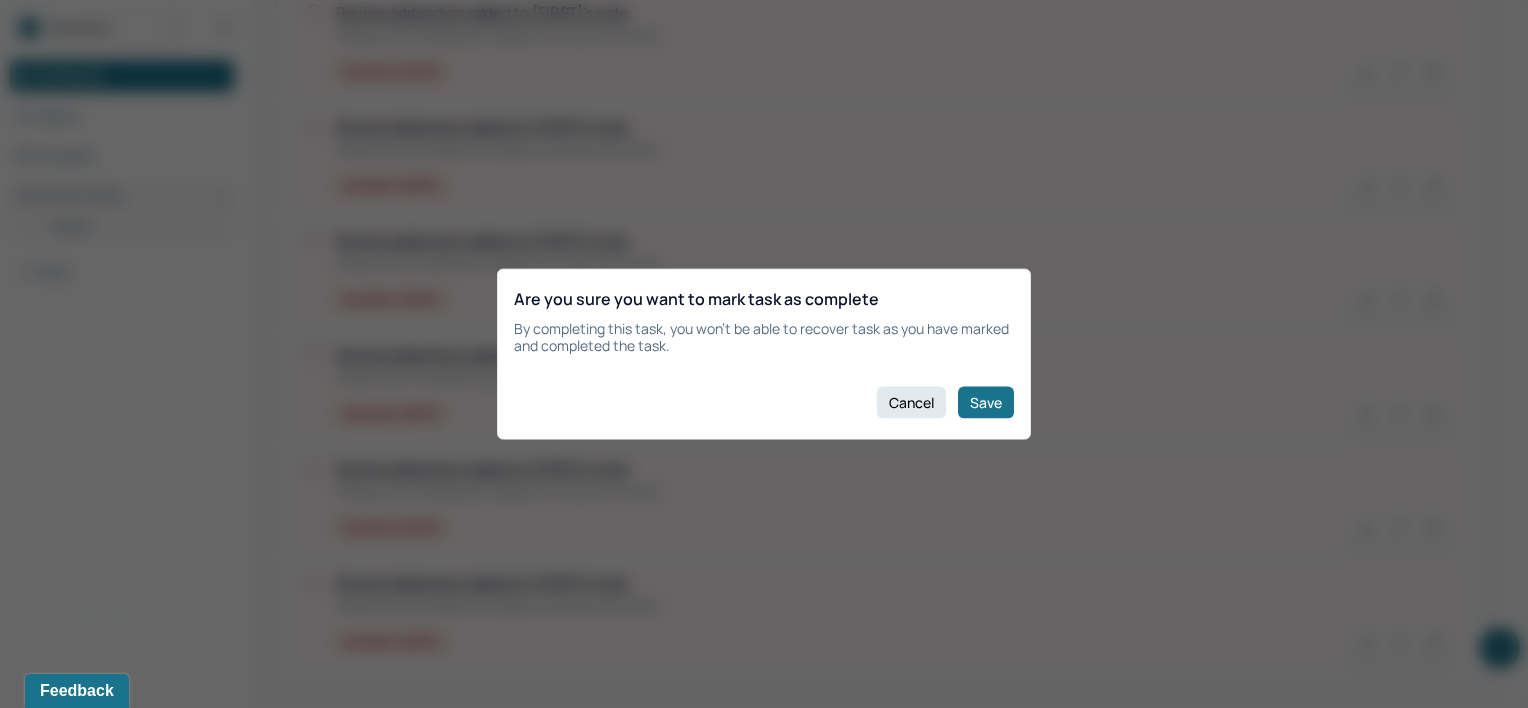 click on "By completing this task, you won’t be able to recover task as you have marked and completed the task." at bounding box center [764, 338] 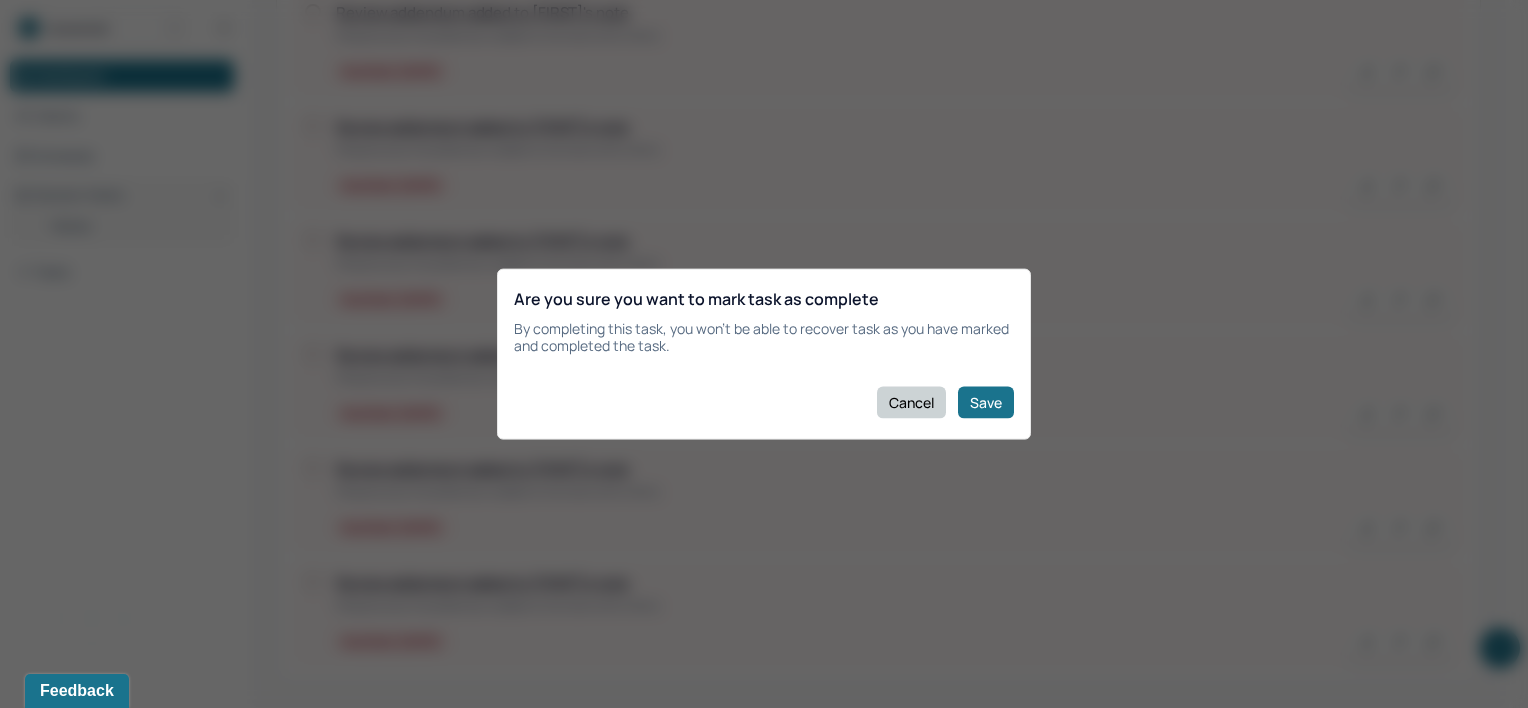click on "Cancel" at bounding box center [911, 402] 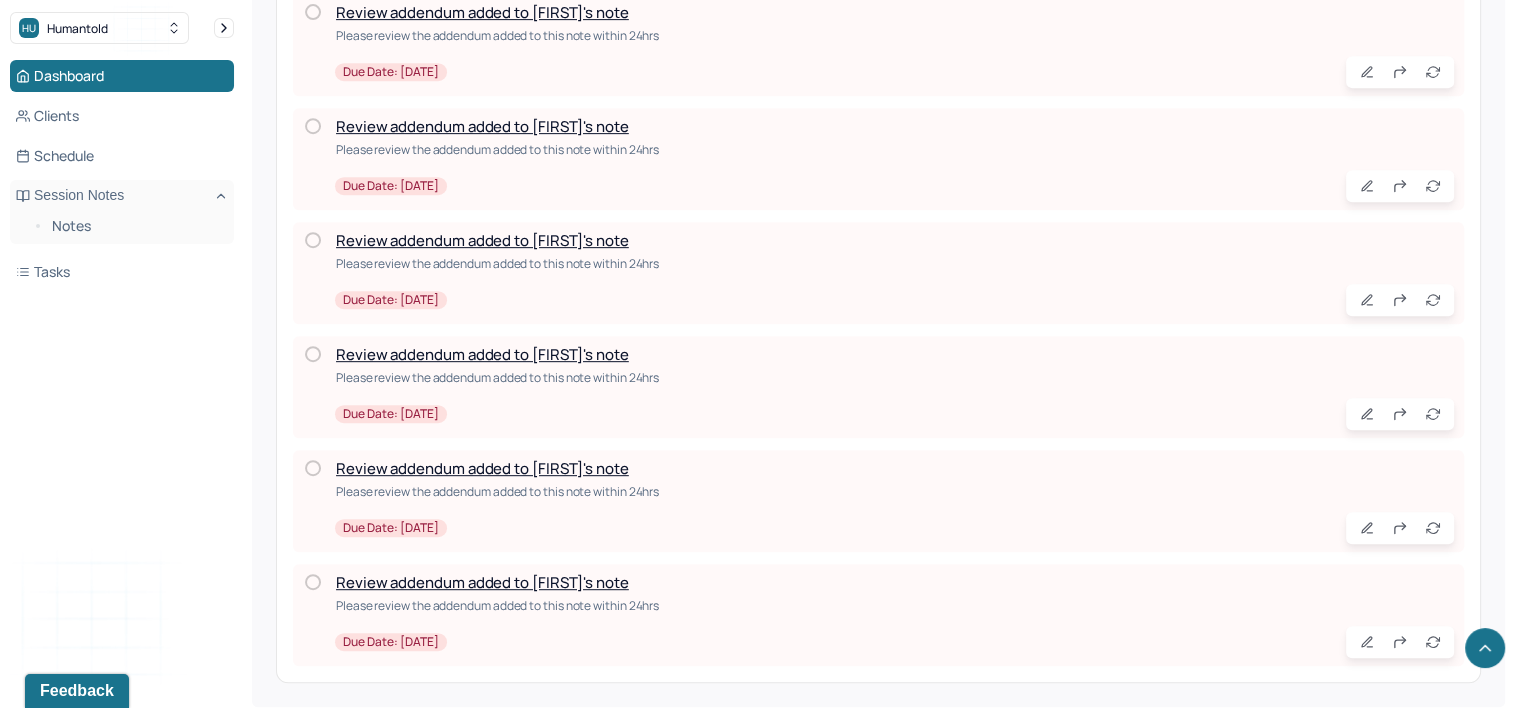 click on "Review addendum added to [FIRST]'s note" at bounding box center [482, 582] 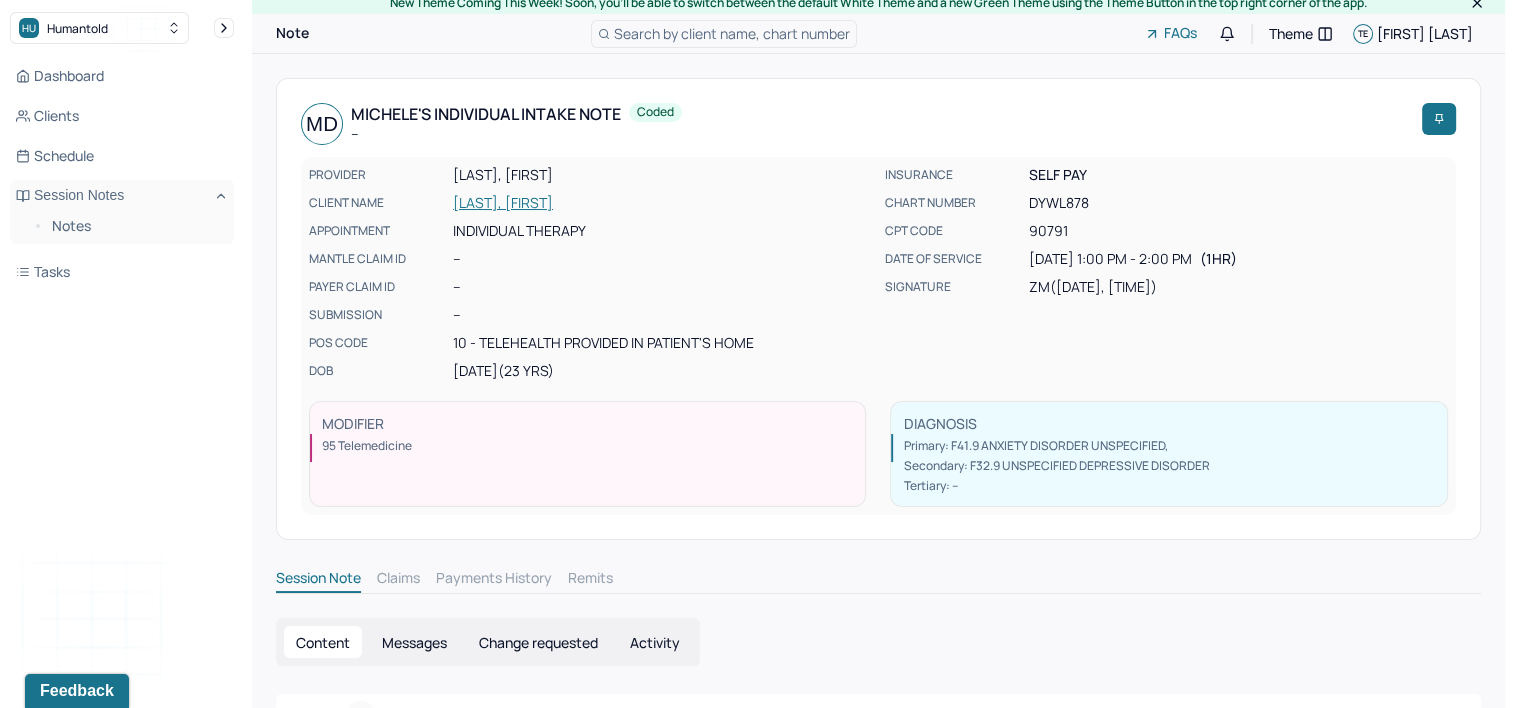scroll, scrollTop: 0, scrollLeft: 0, axis: both 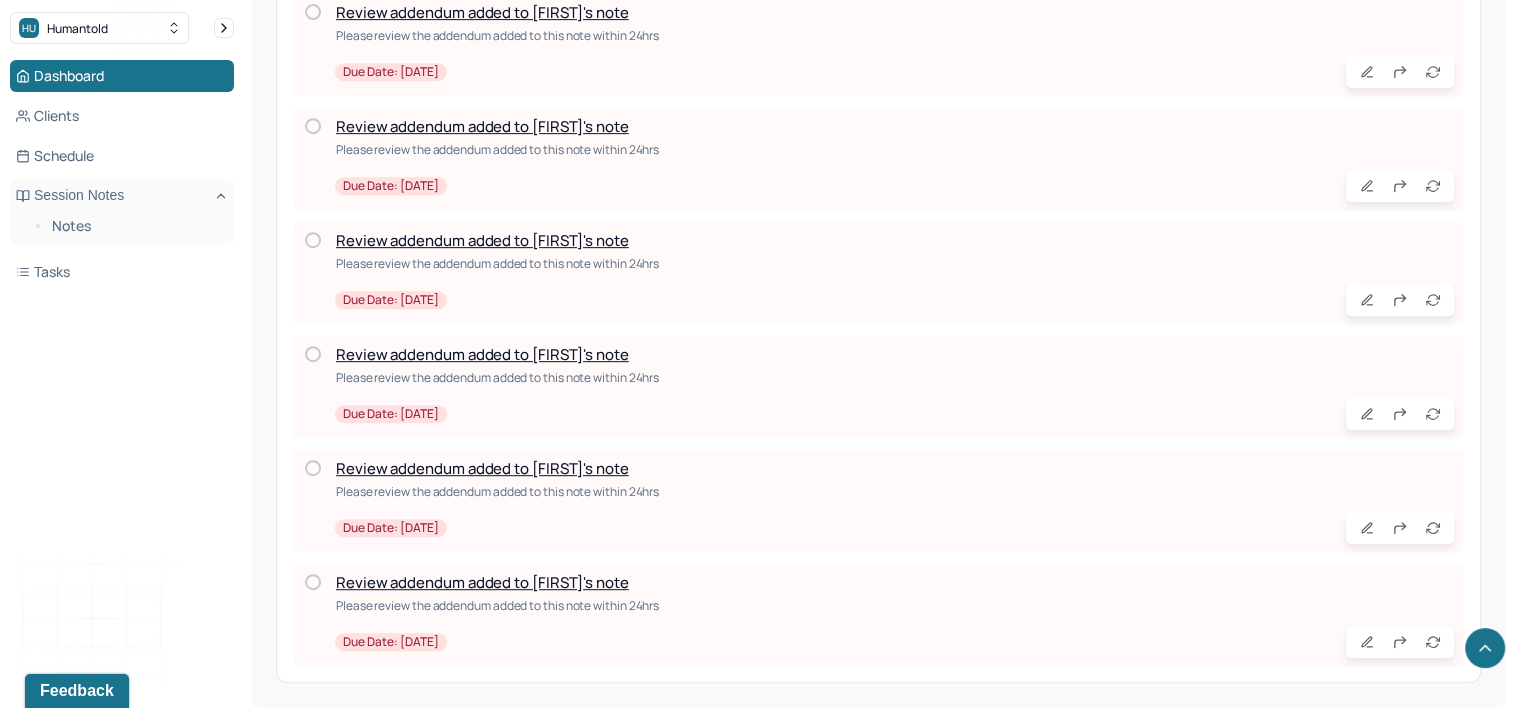 click at bounding box center [313, 582] 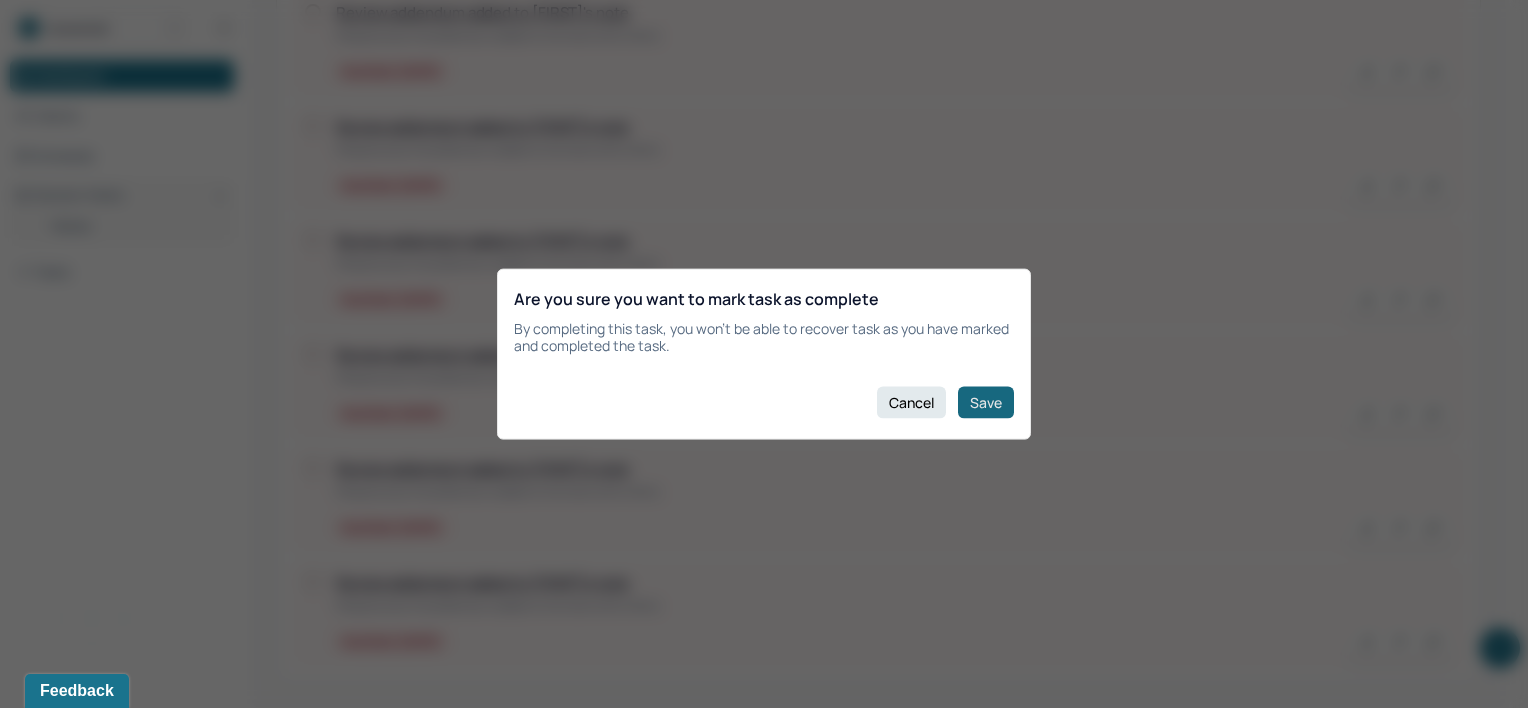 click on "Save" at bounding box center [986, 402] 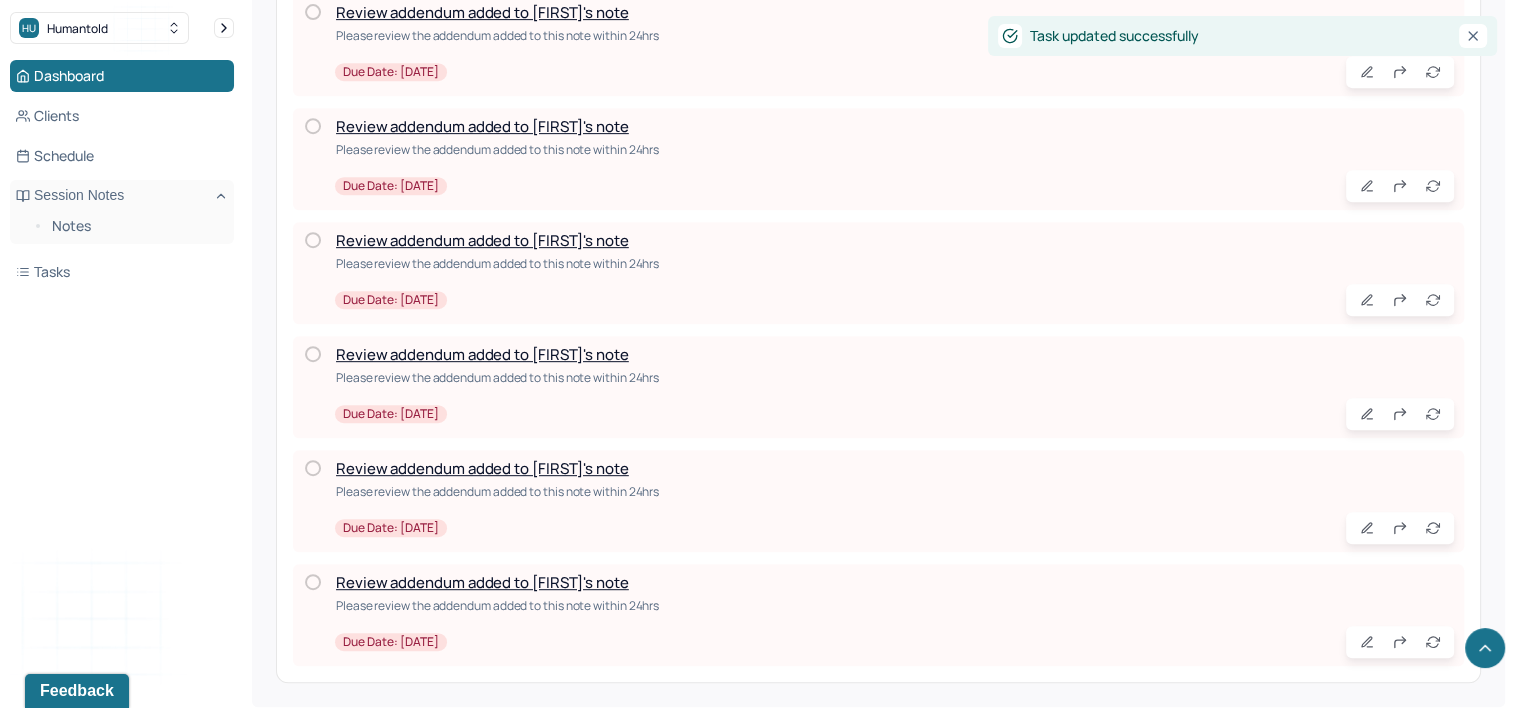 scroll, scrollTop: 800, scrollLeft: 0, axis: vertical 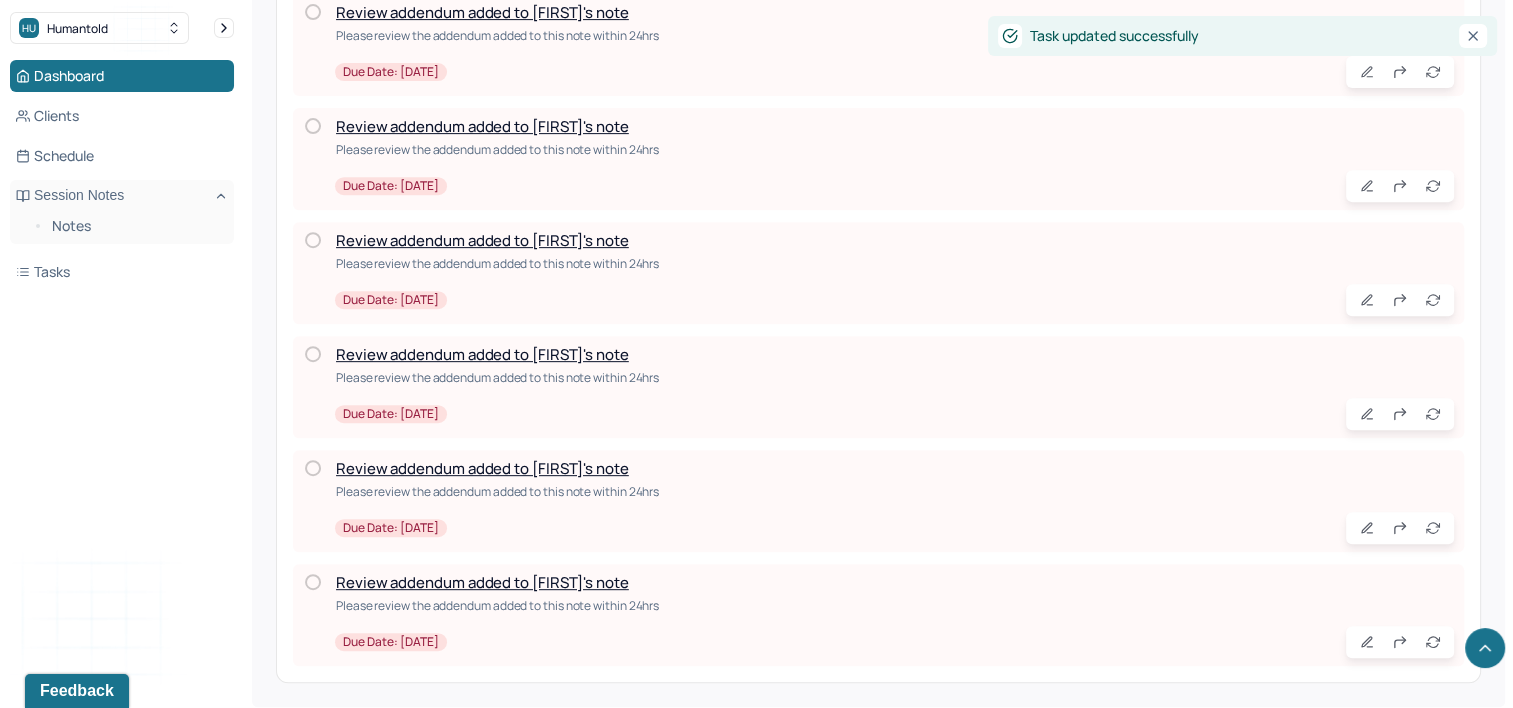 click on "Review addendum added to [FIRST]'s note" at bounding box center (482, 582) 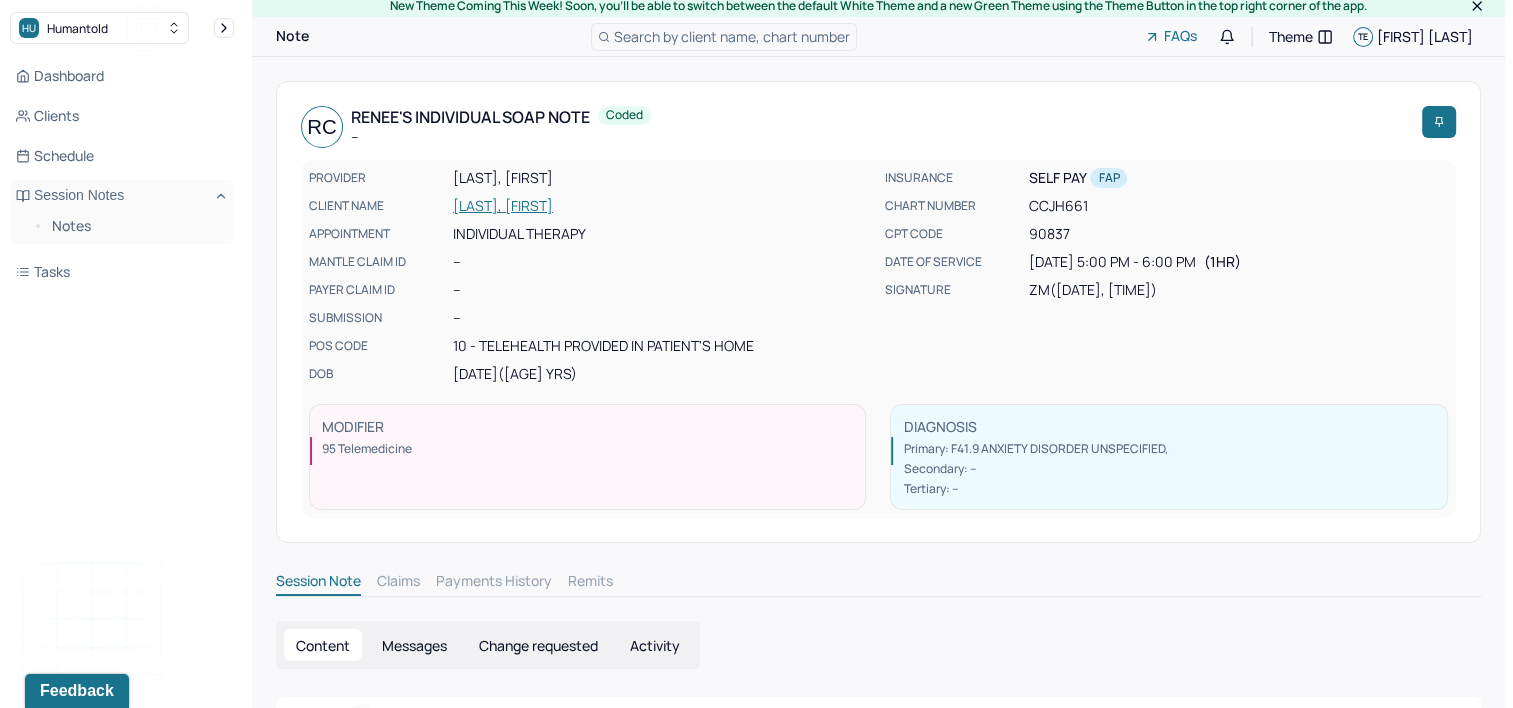 scroll, scrollTop: 0, scrollLeft: 0, axis: both 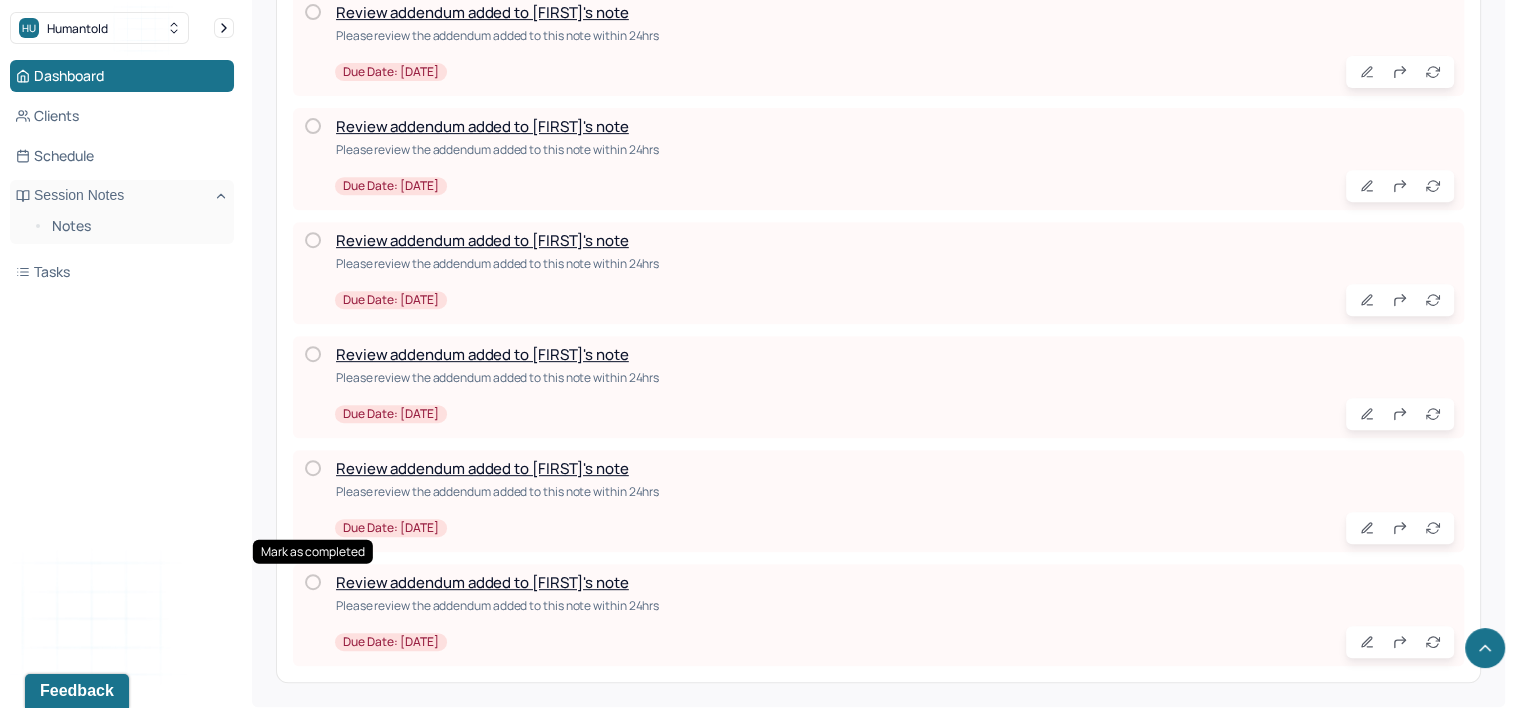 click at bounding box center [313, 582] 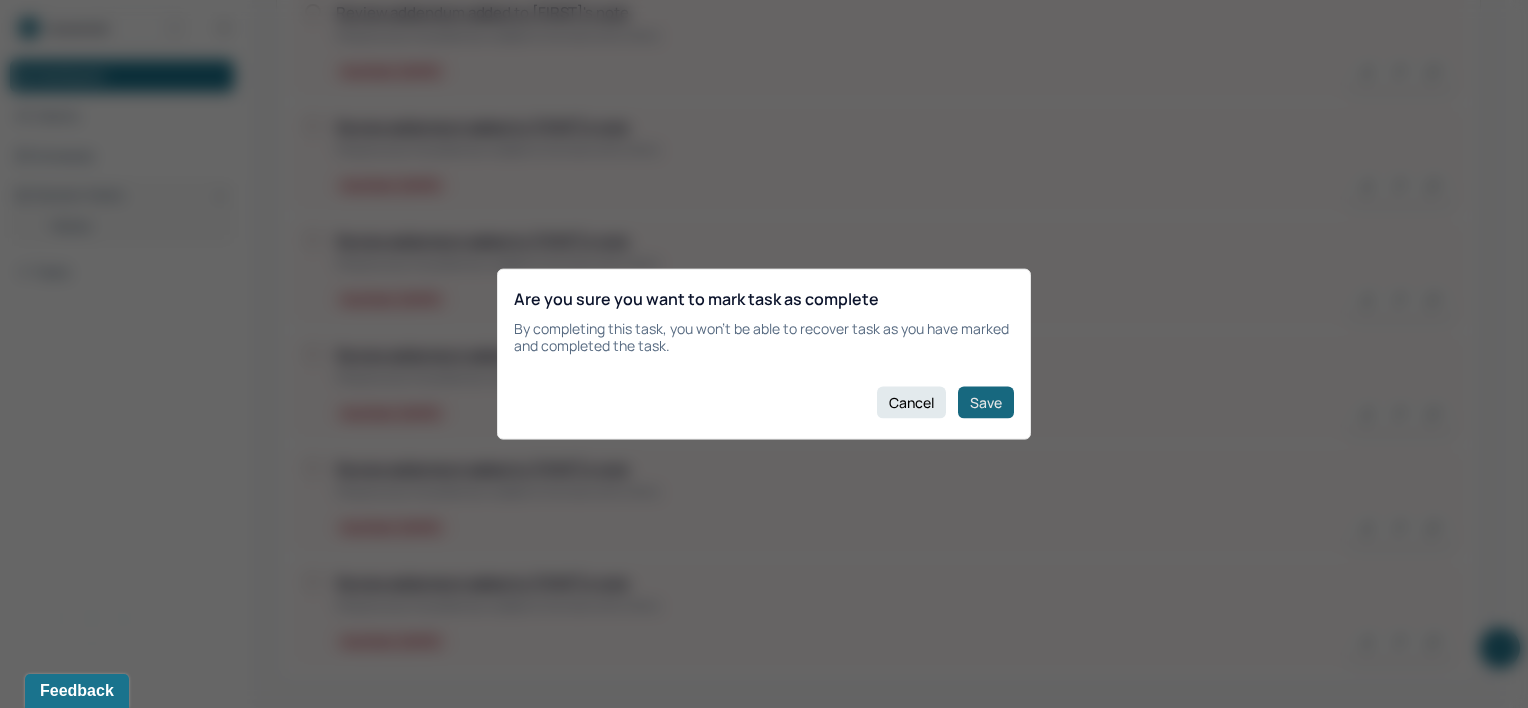 click on "Save" at bounding box center [986, 402] 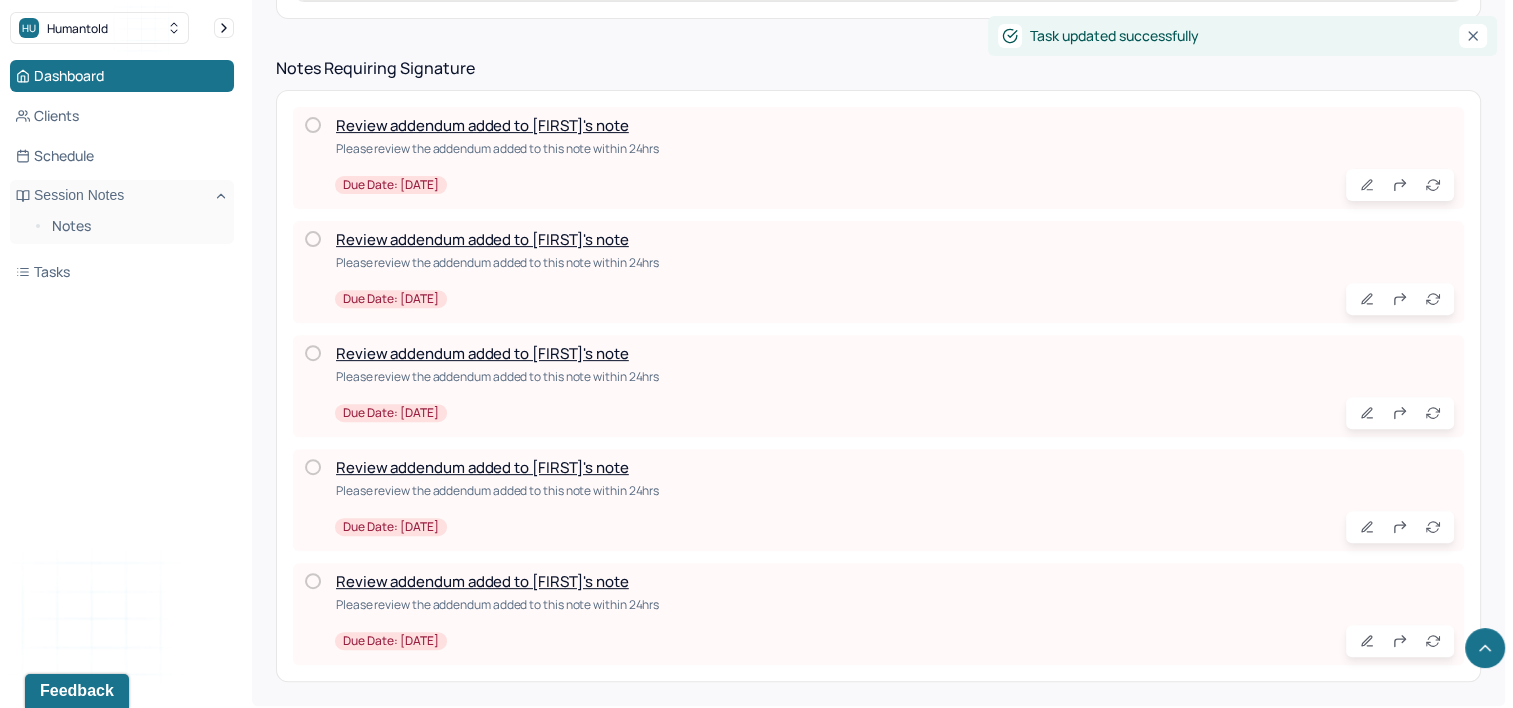 click on "Review addendum added to [FIRST]'s note" at bounding box center (482, 581) 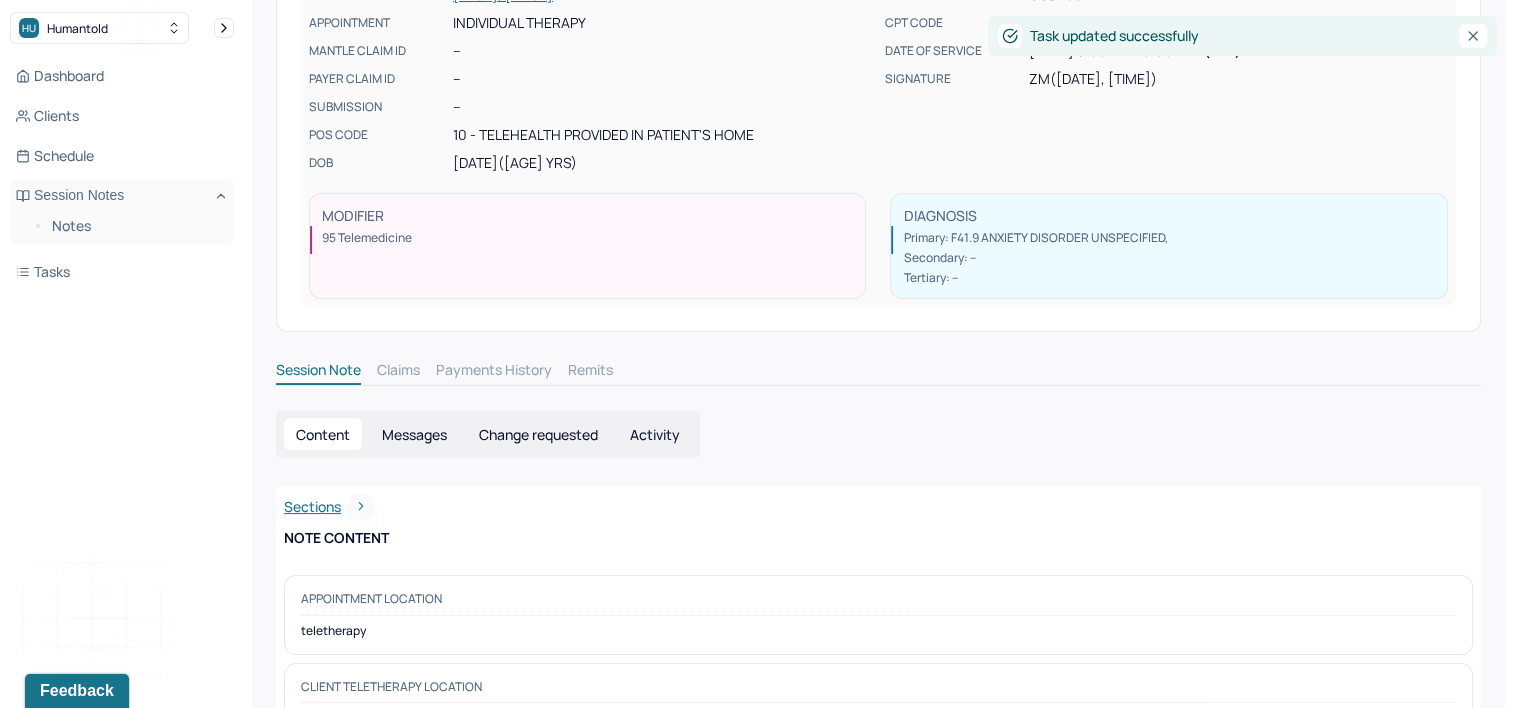 scroll, scrollTop: 0, scrollLeft: 0, axis: both 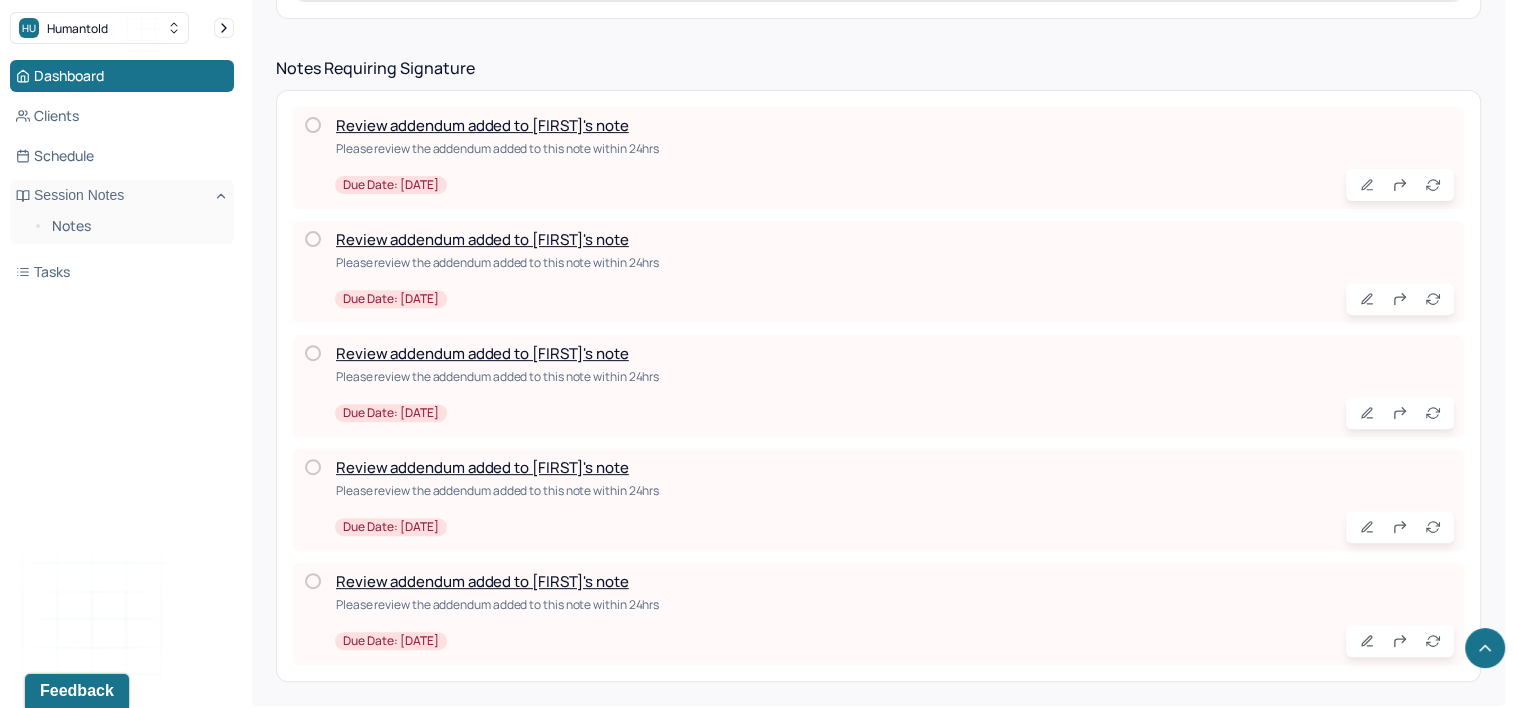 click on "Review addendum added to [FIRST]'s note" at bounding box center [482, 581] 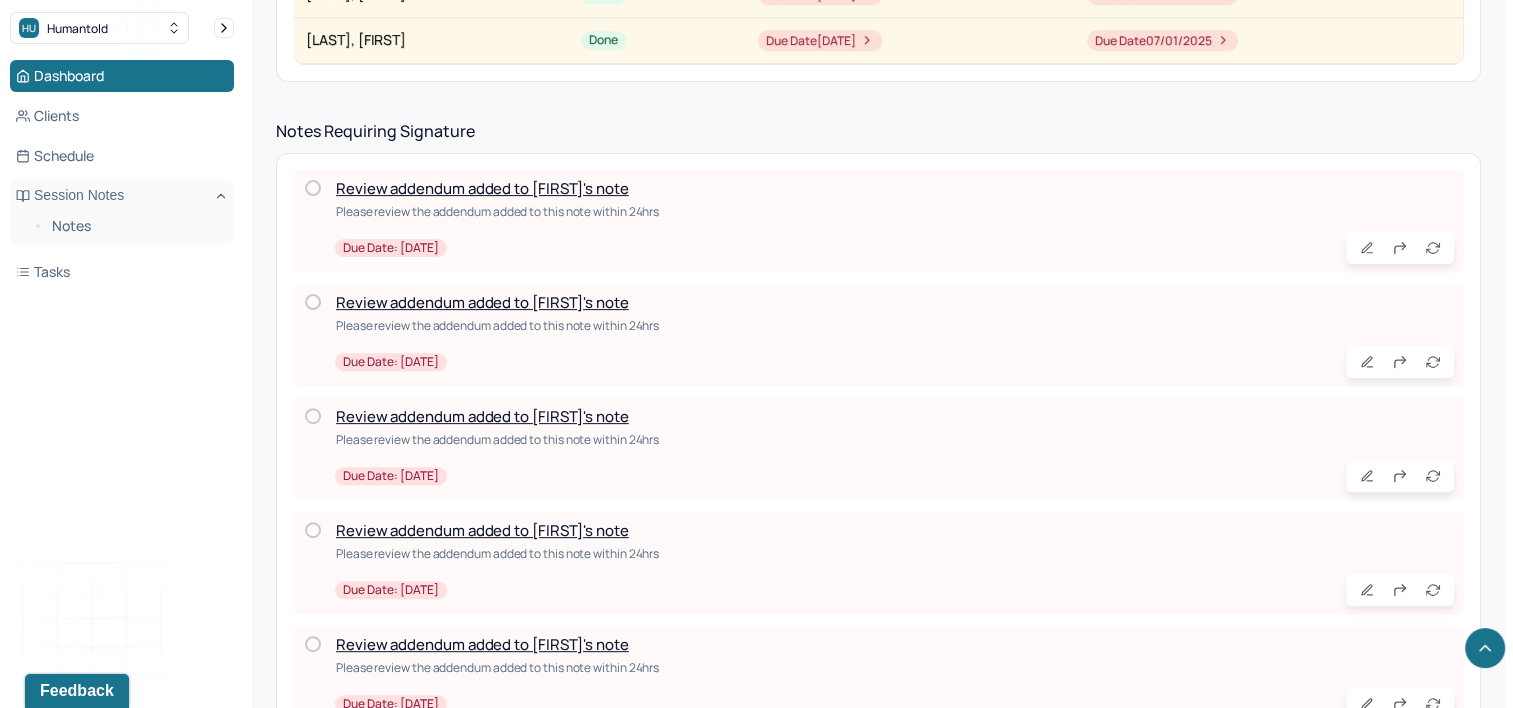 scroll, scrollTop: 687, scrollLeft: 0, axis: vertical 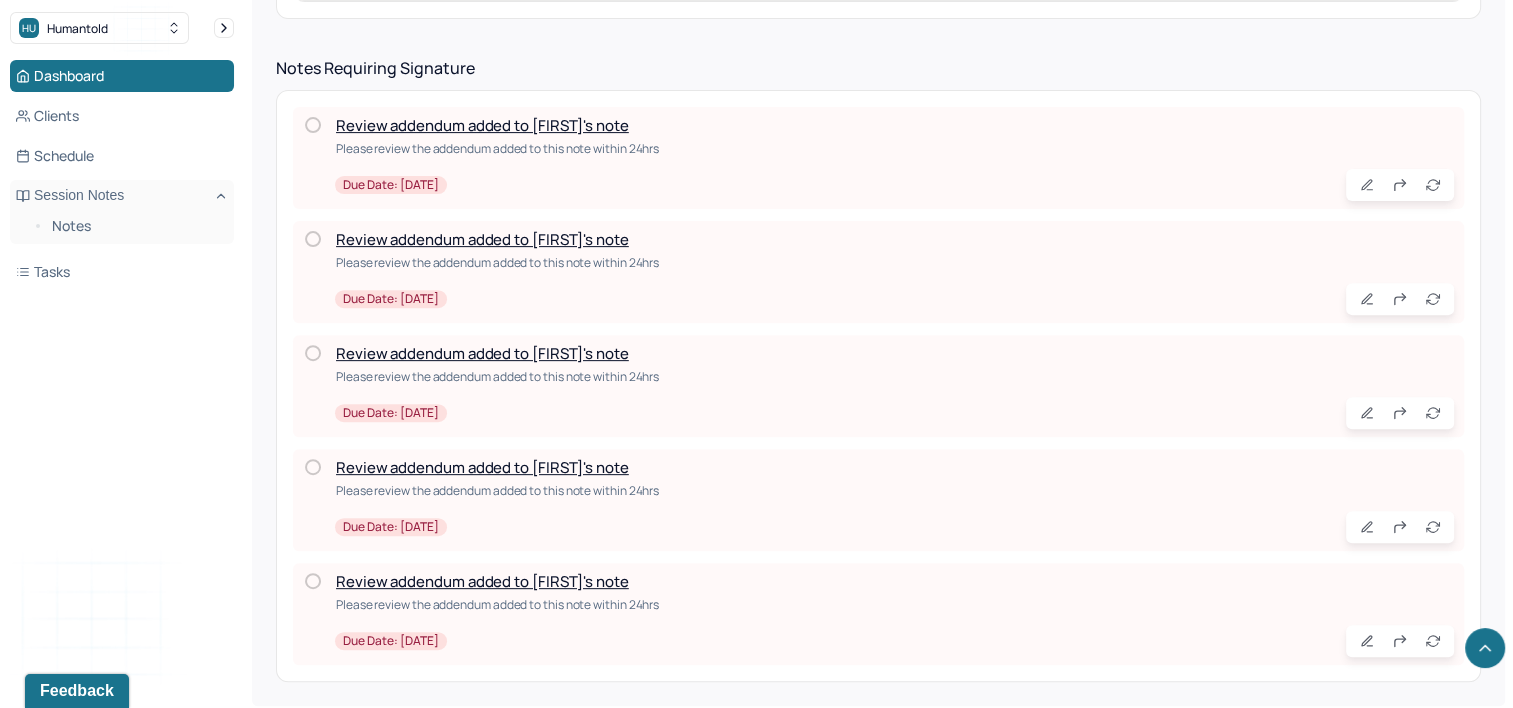 click at bounding box center (313, 581) 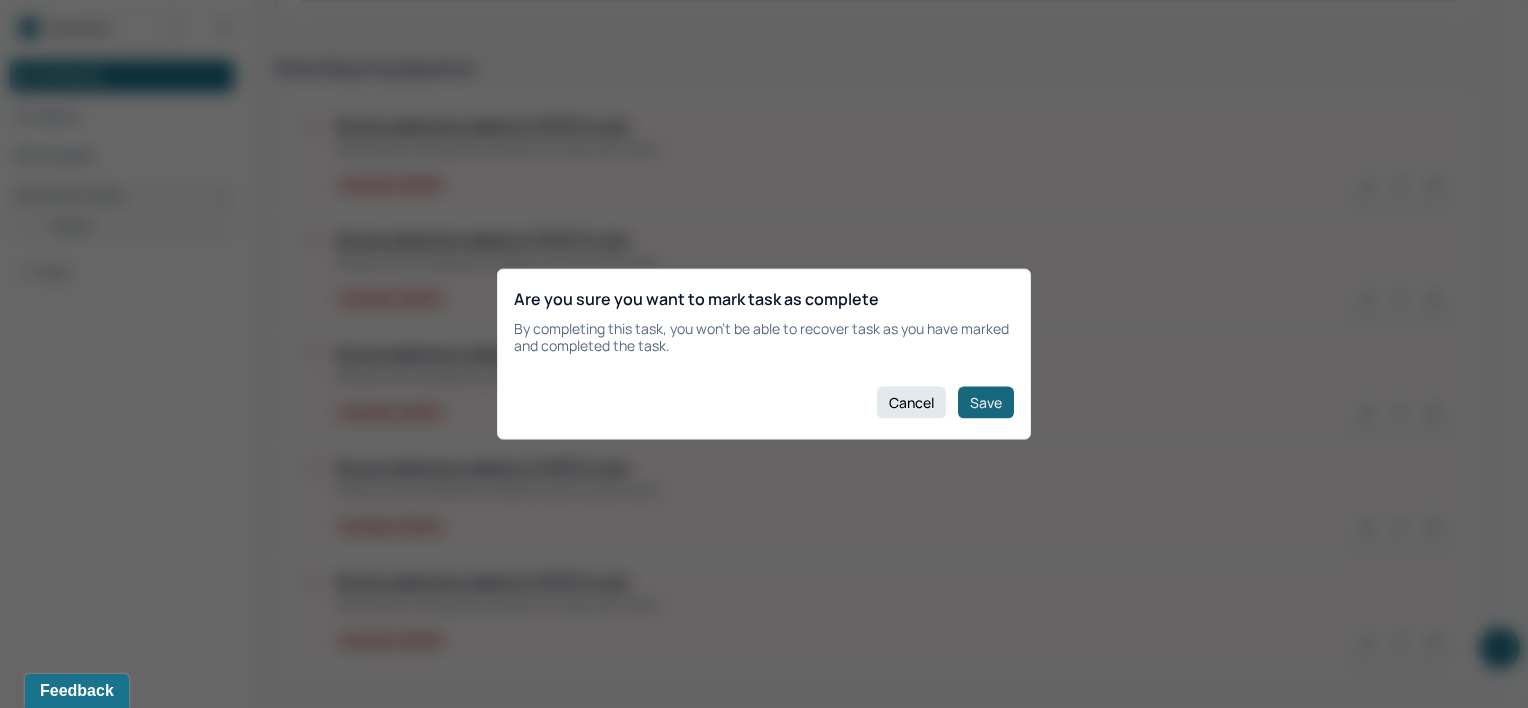 click on "Save" at bounding box center [986, 402] 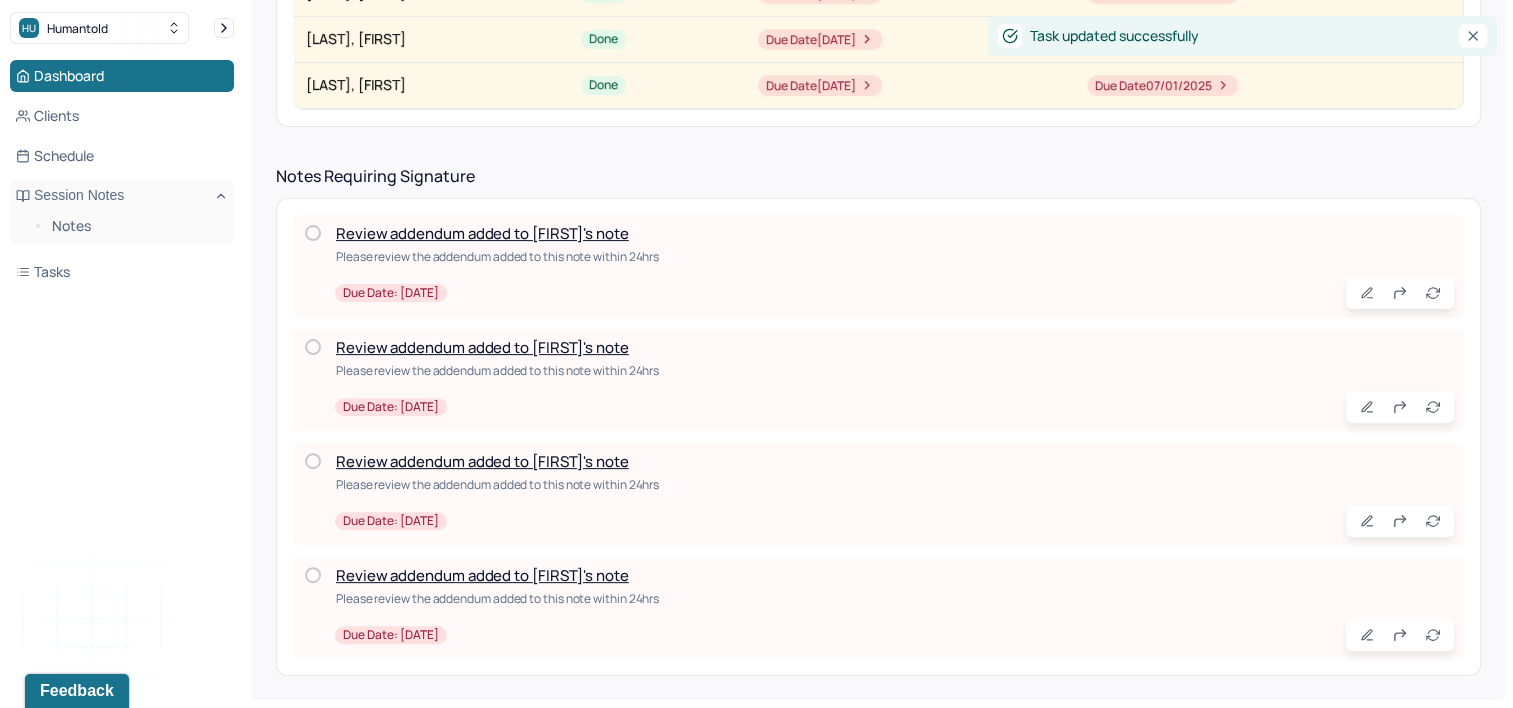 scroll, scrollTop: 573, scrollLeft: 0, axis: vertical 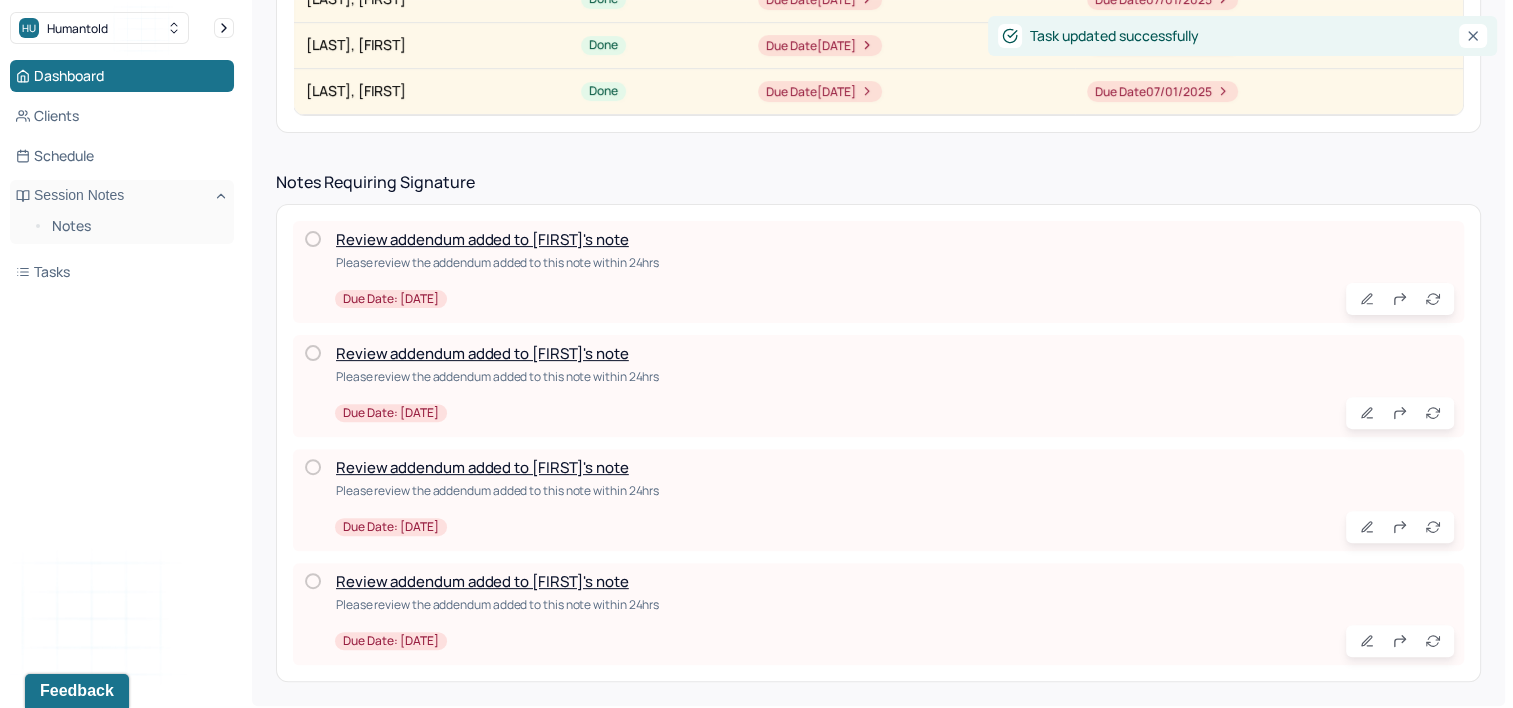 click on "Review addendum added to [FIRST]'s note" at bounding box center [482, 581] 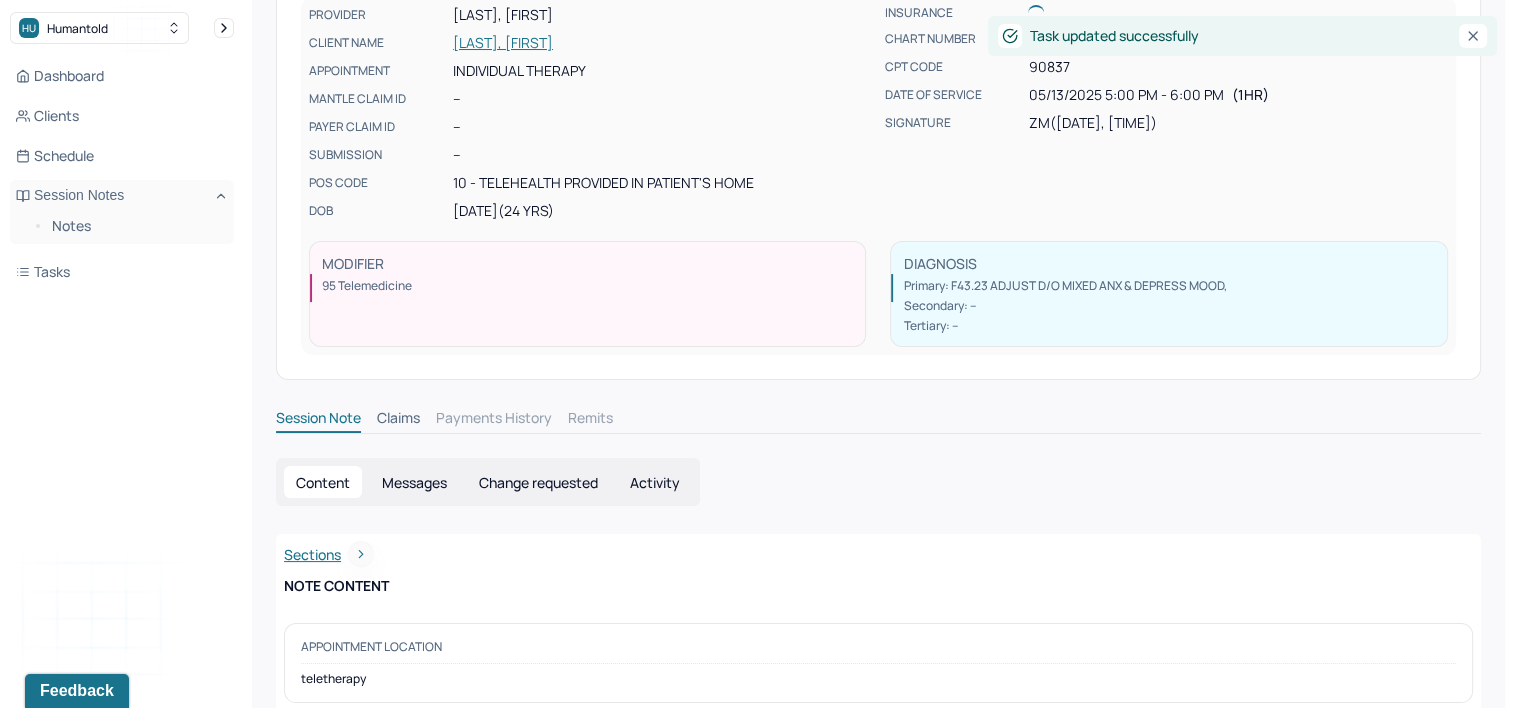 scroll, scrollTop: 0, scrollLeft: 0, axis: both 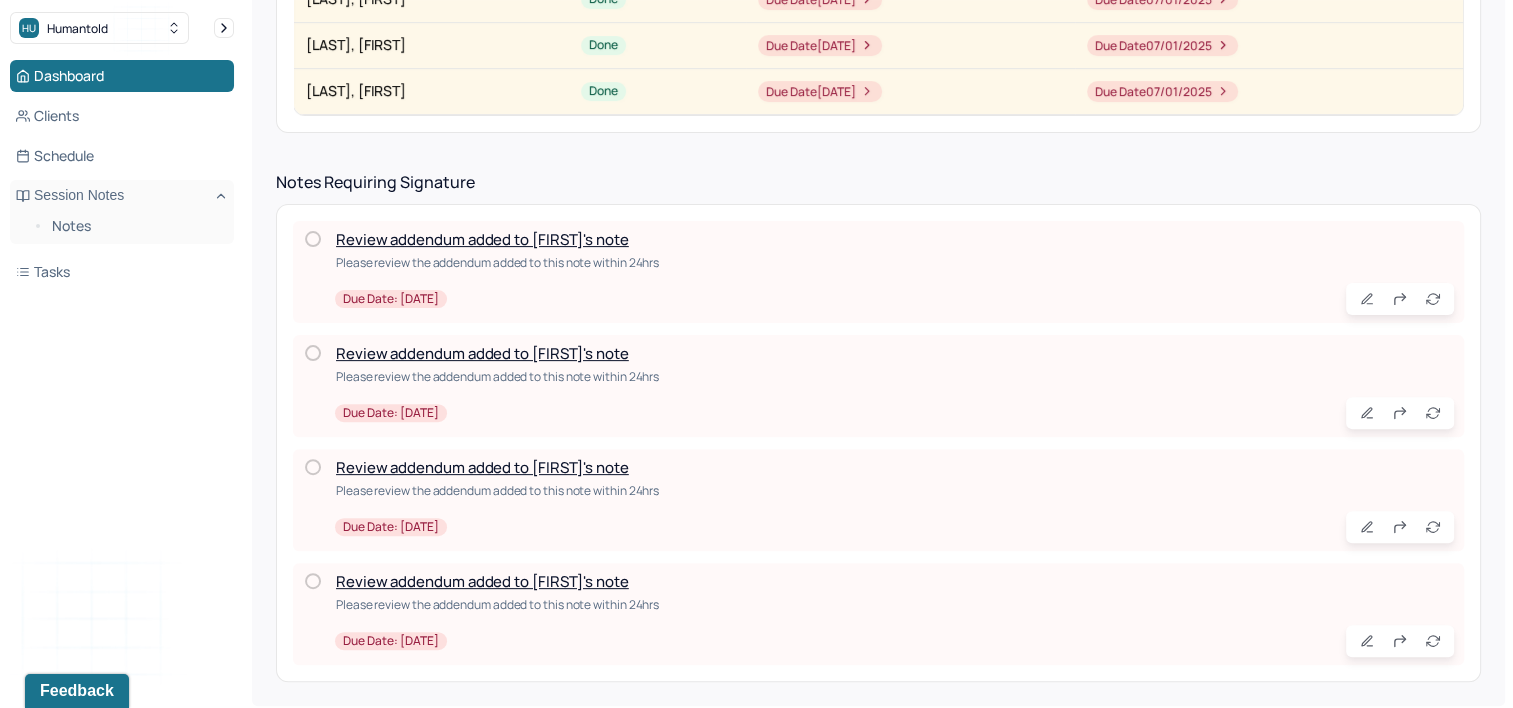 click at bounding box center [313, 581] 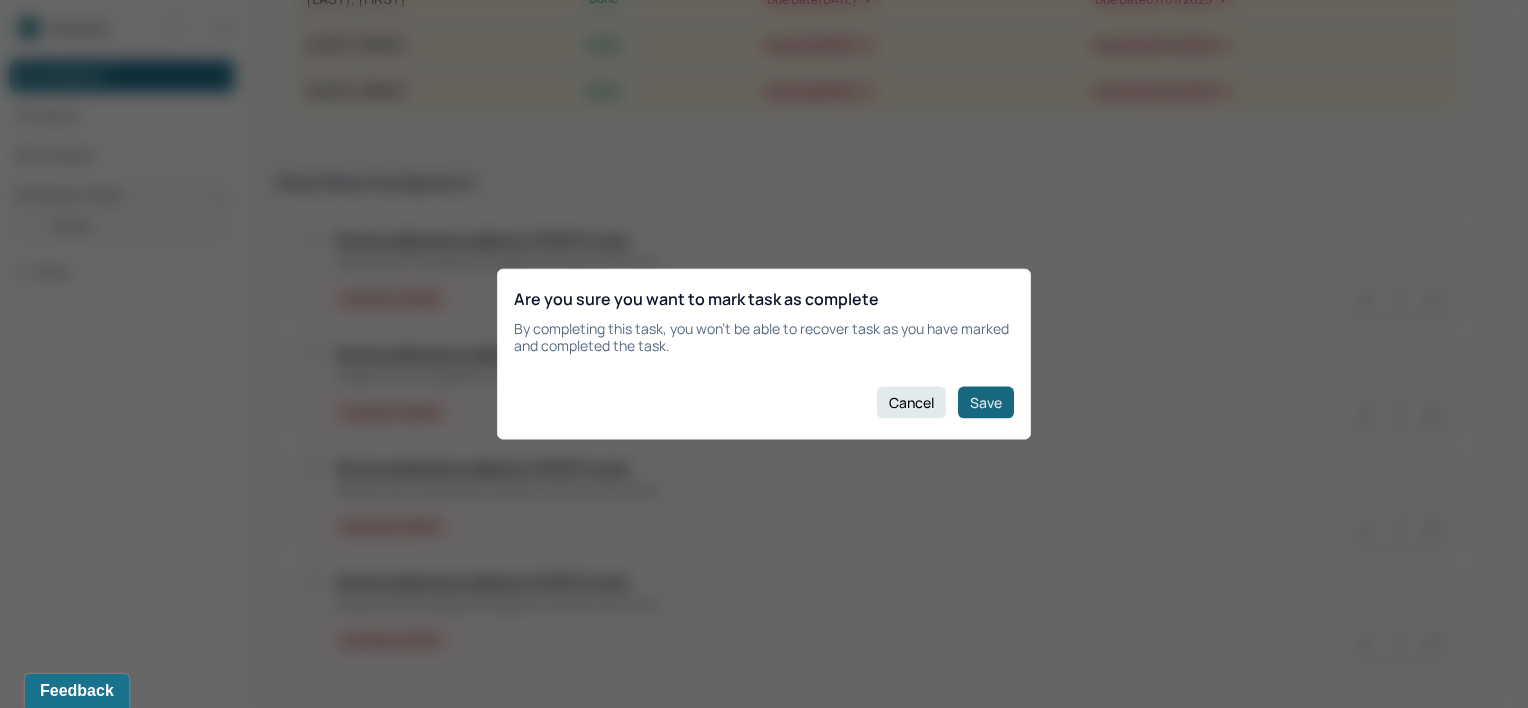 click on "Save" at bounding box center [986, 402] 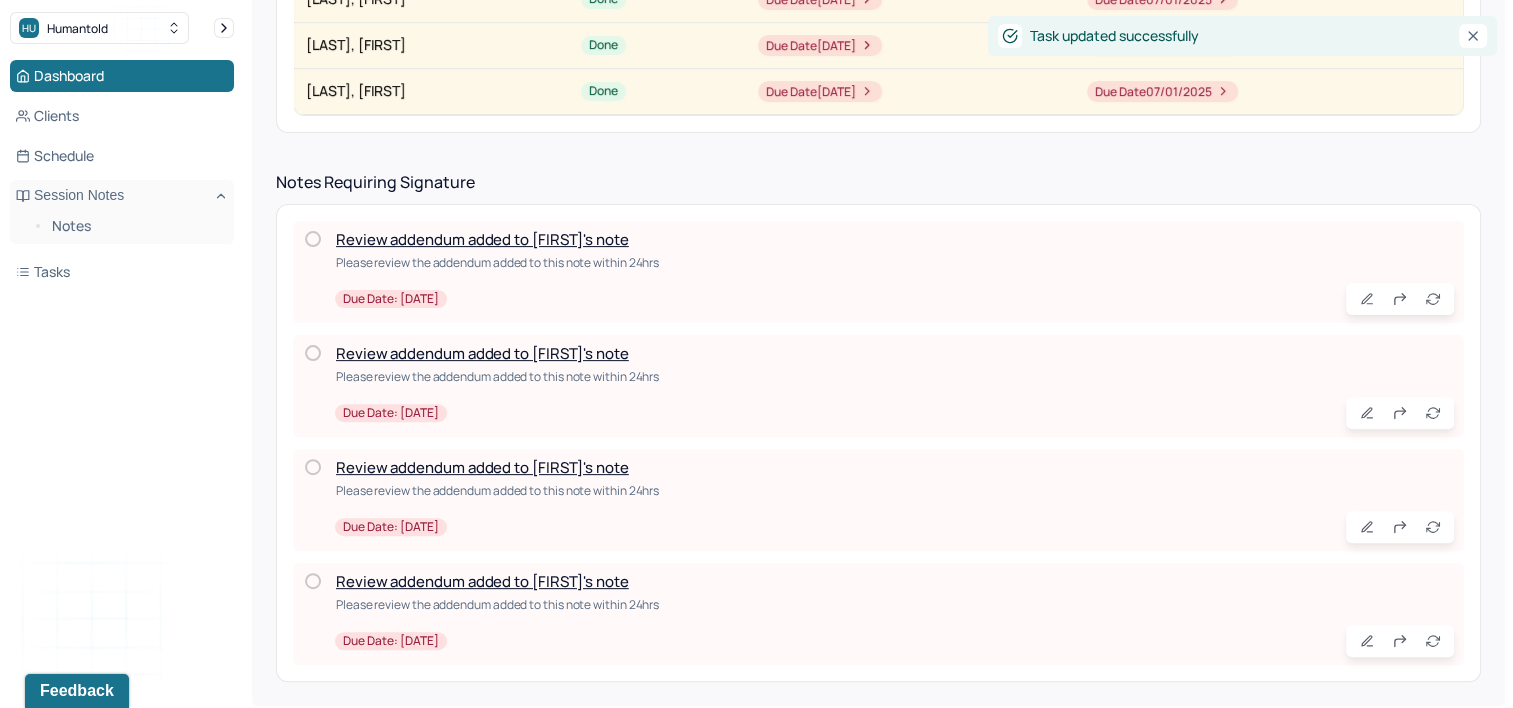 scroll, scrollTop: 460, scrollLeft: 0, axis: vertical 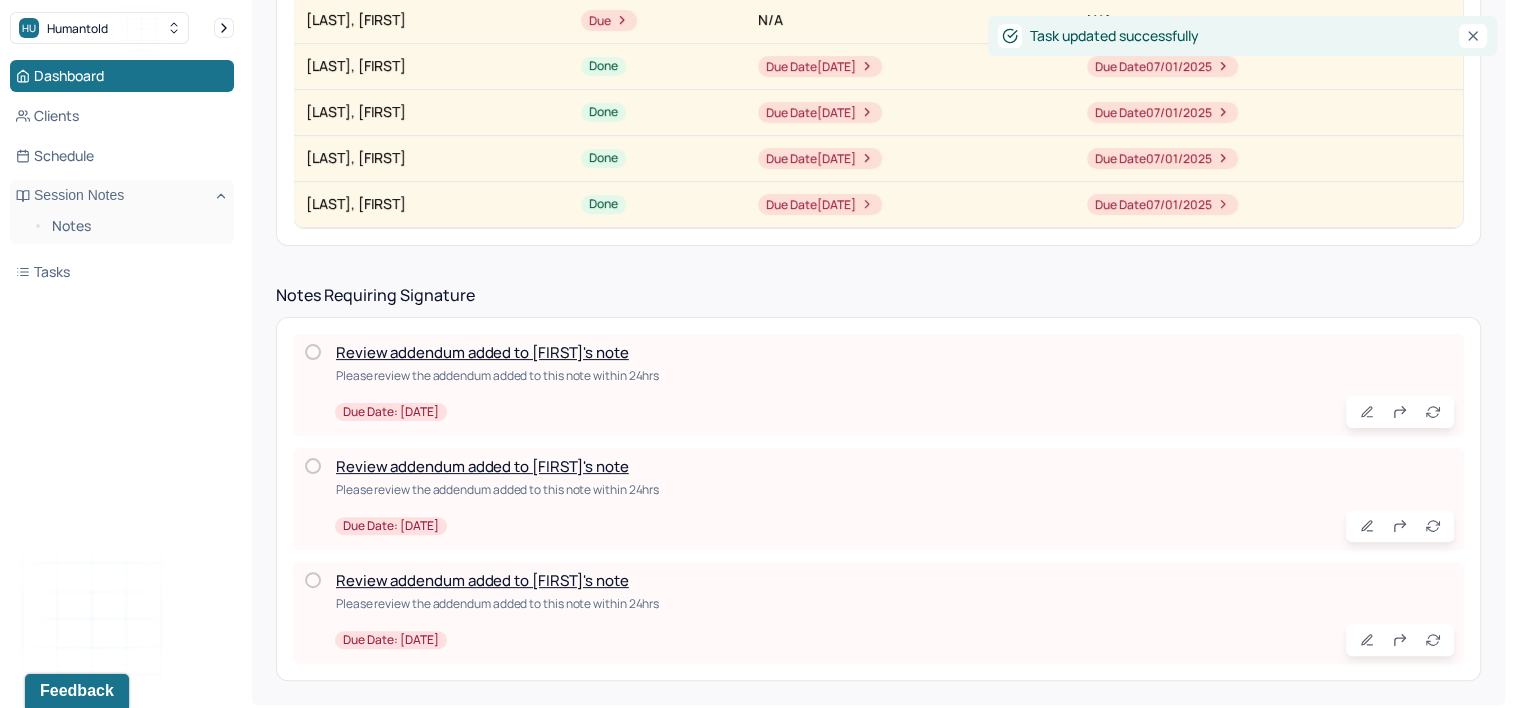 click on "Review addendum added to [FIRST]'s note" at bounding box center [482, 580] 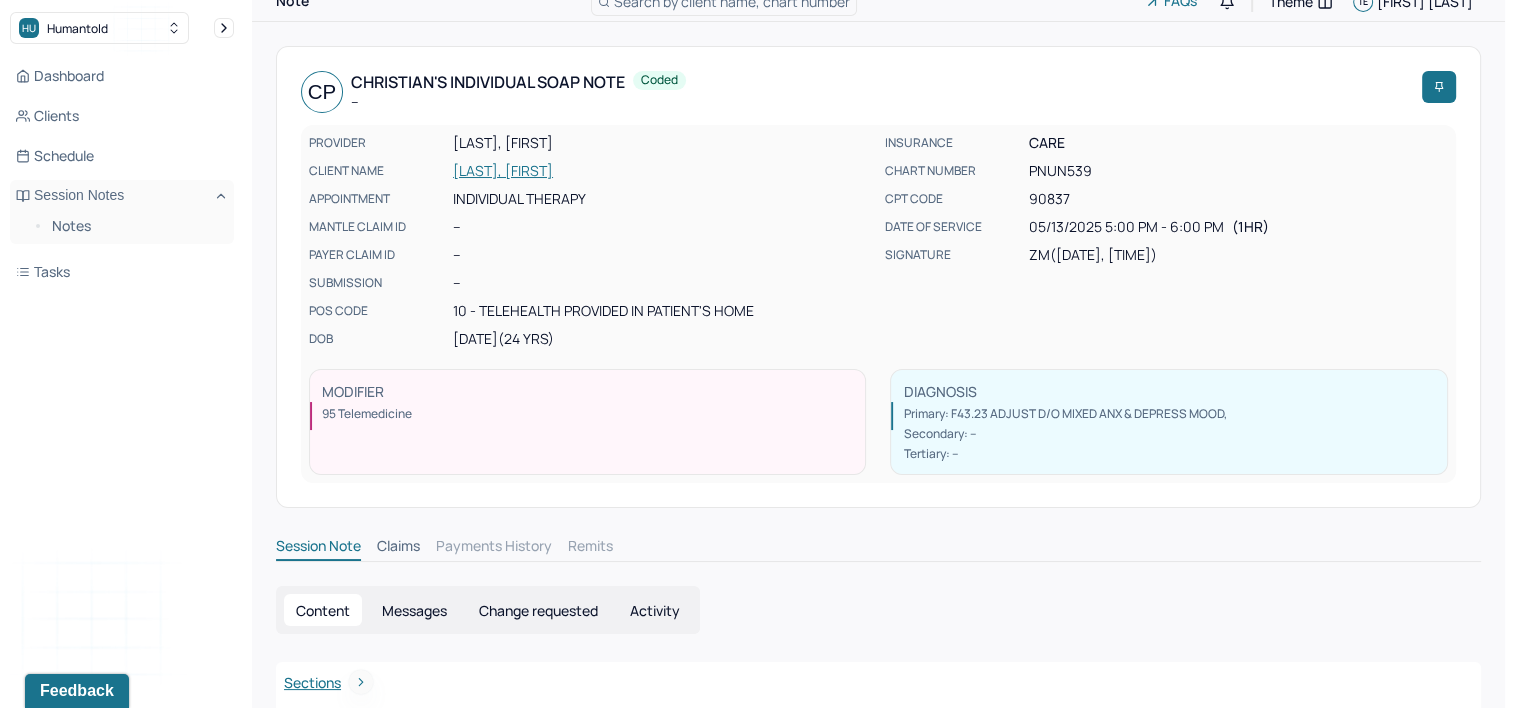 scroll, scrollTop: 0, scrollLeft: 0, axis: both 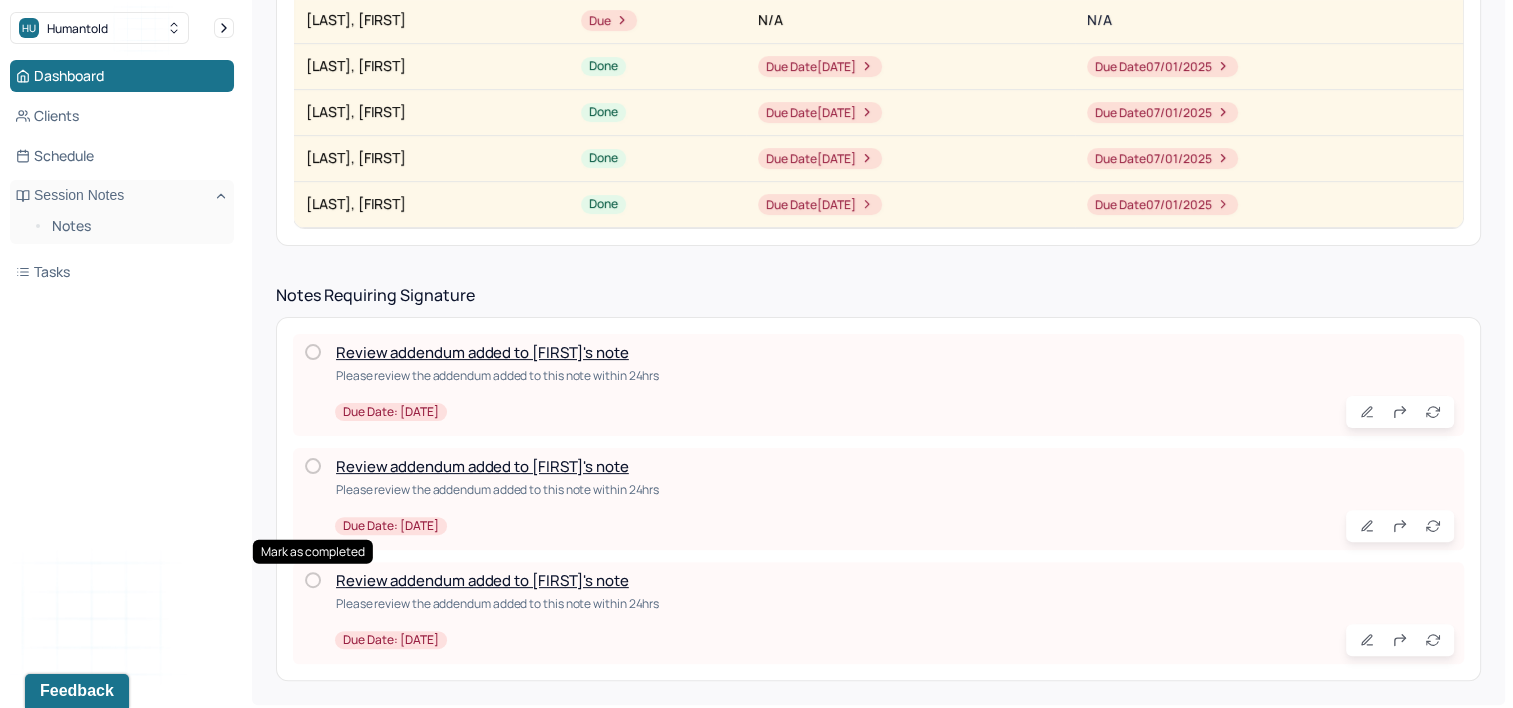 click at bounding box center [313, 580] 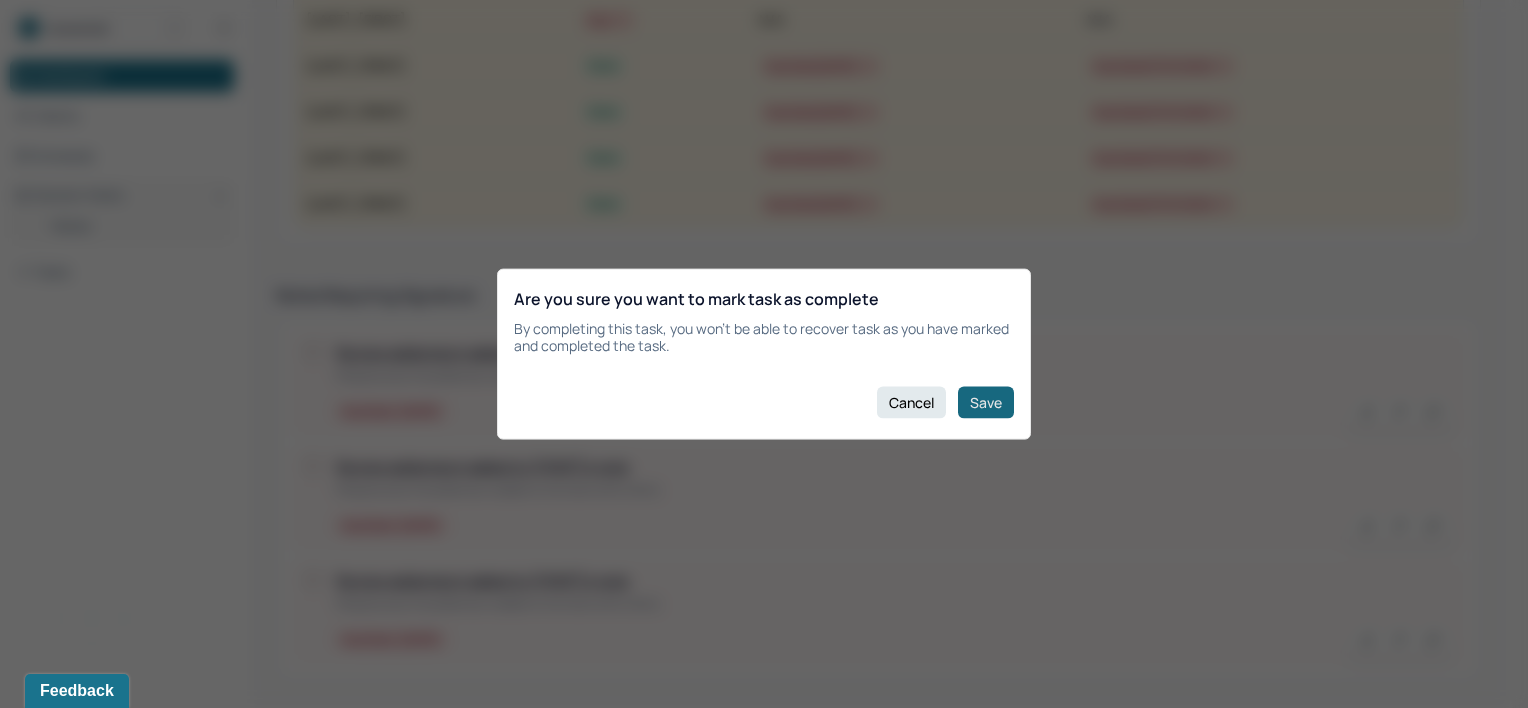 click on "Save" at bounding box center [986, 402] 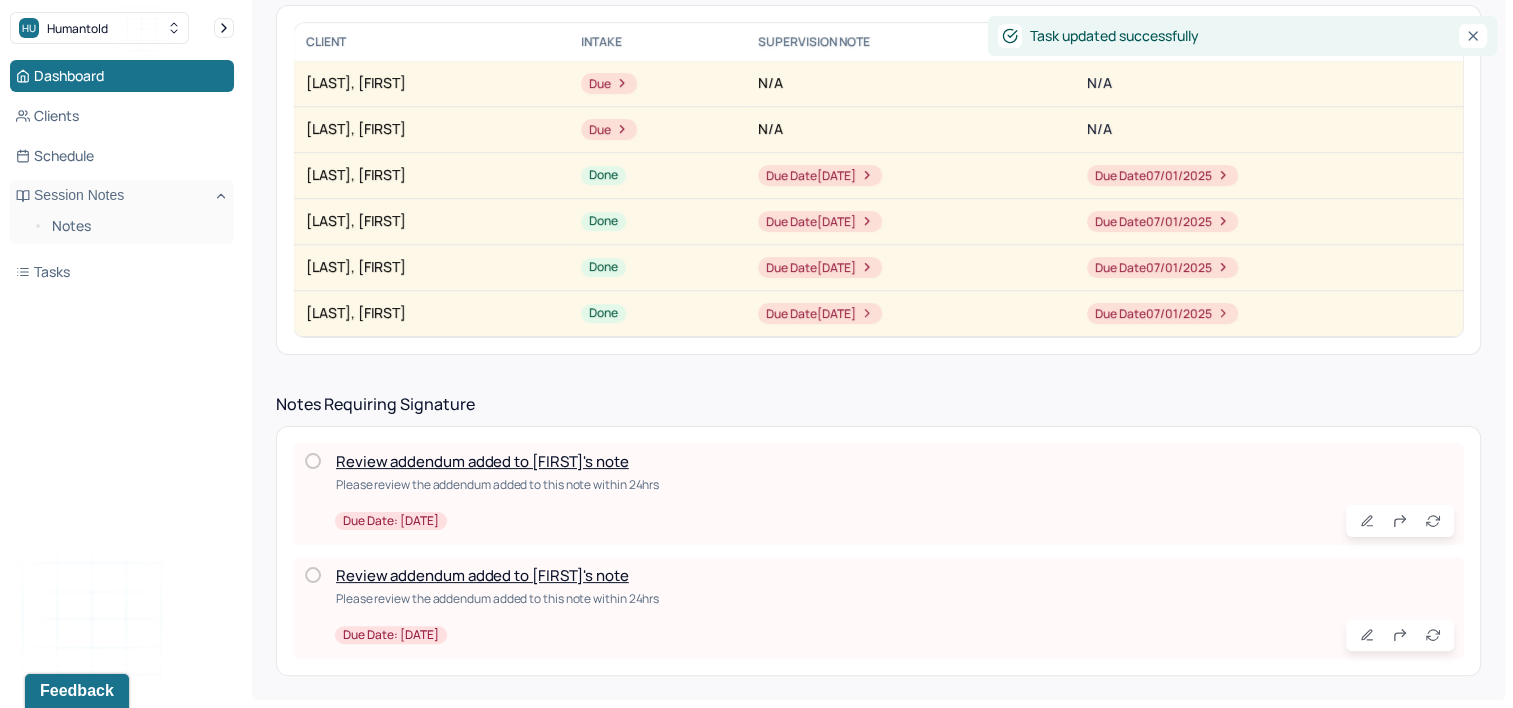 scroll, scrollTop: 346, scrollLeft: 0, axis: vertical 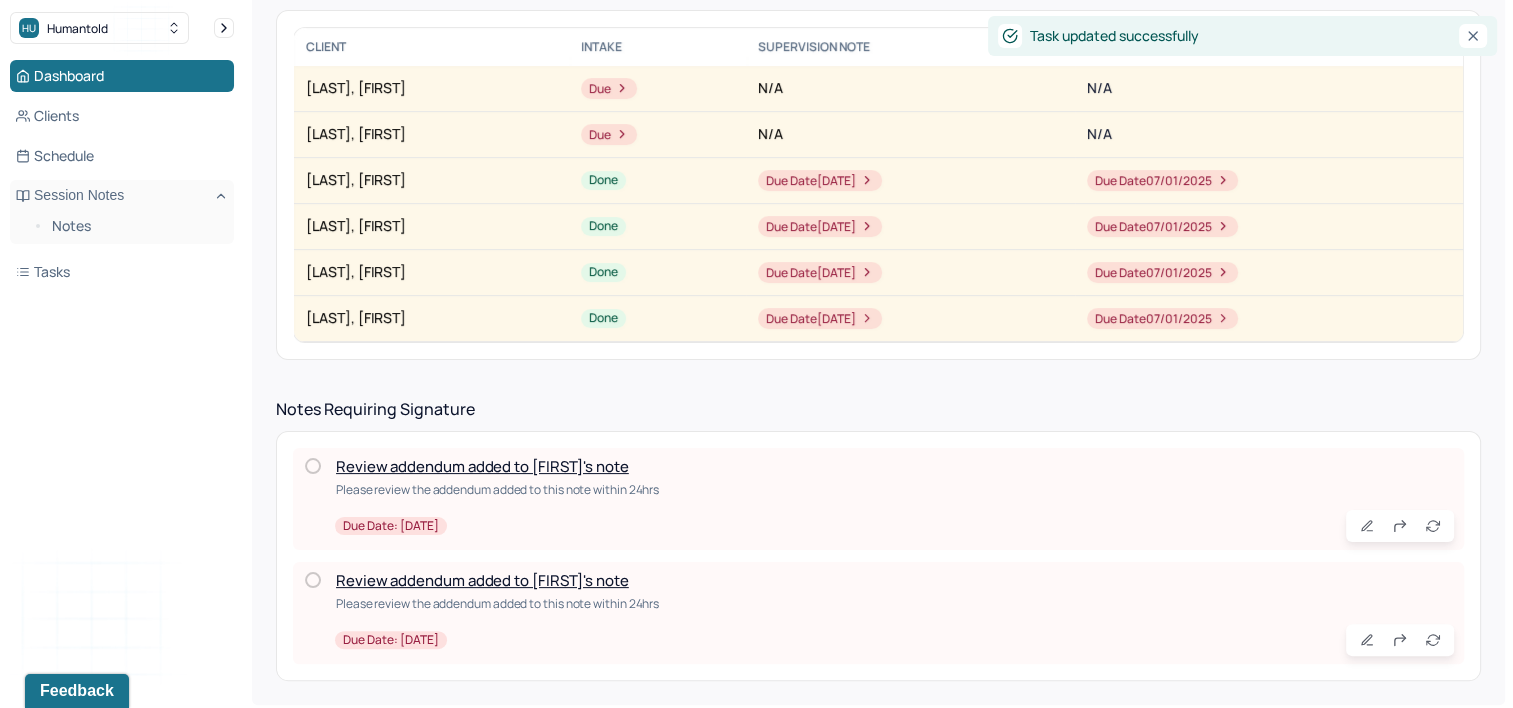 click on "Review addendum added to [FIRST]'s note" at bounding box center [482, 580] 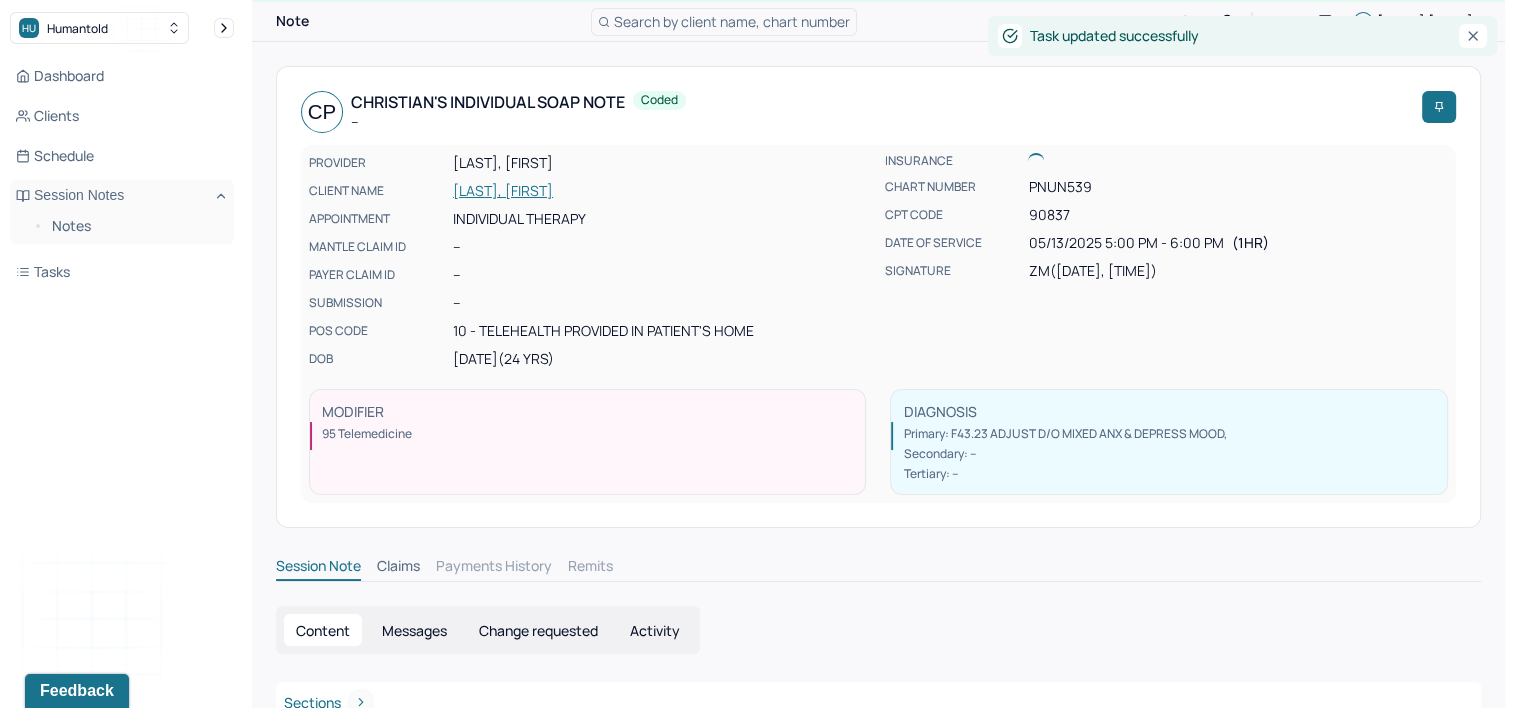 scroll, scrollTop: 0, scrollLeft: 0, axis: both 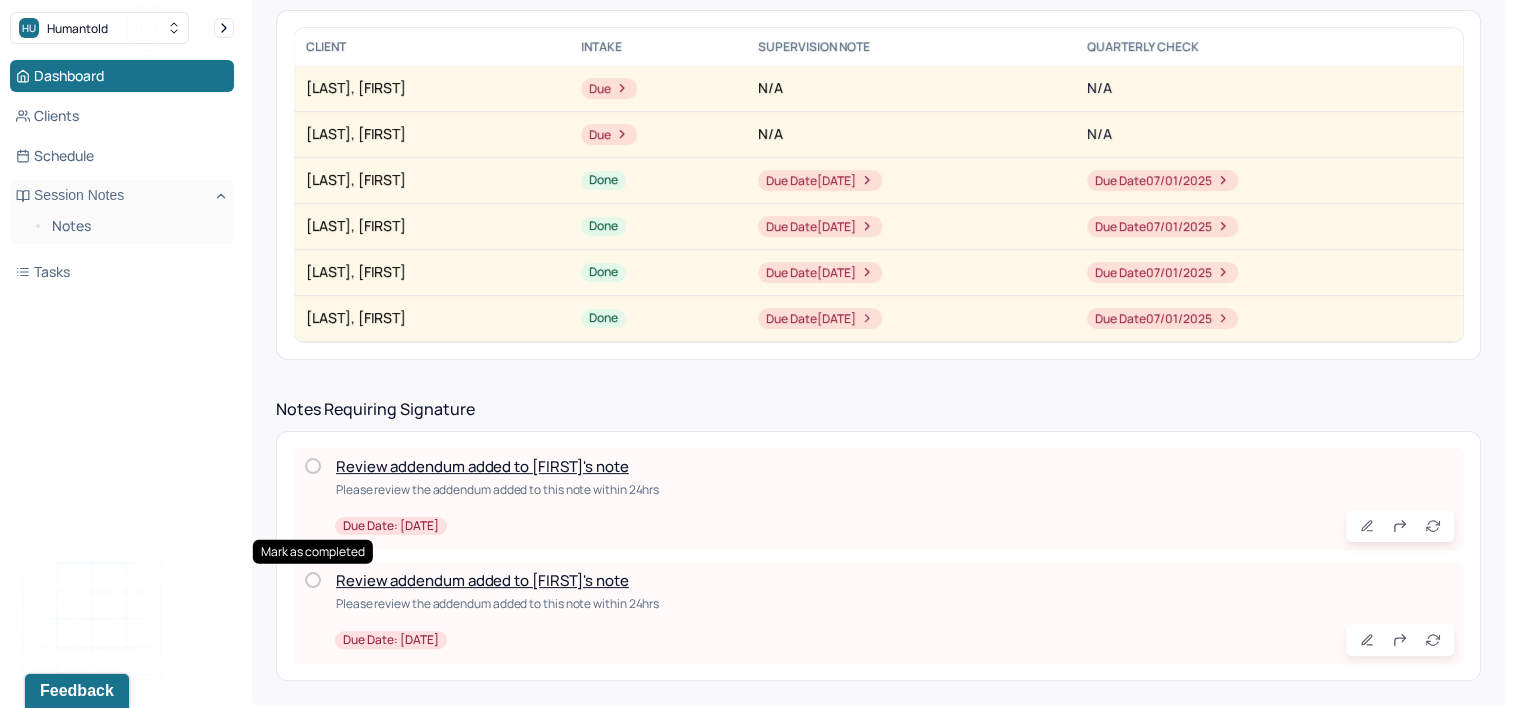 click at bounding box center (313, 580) 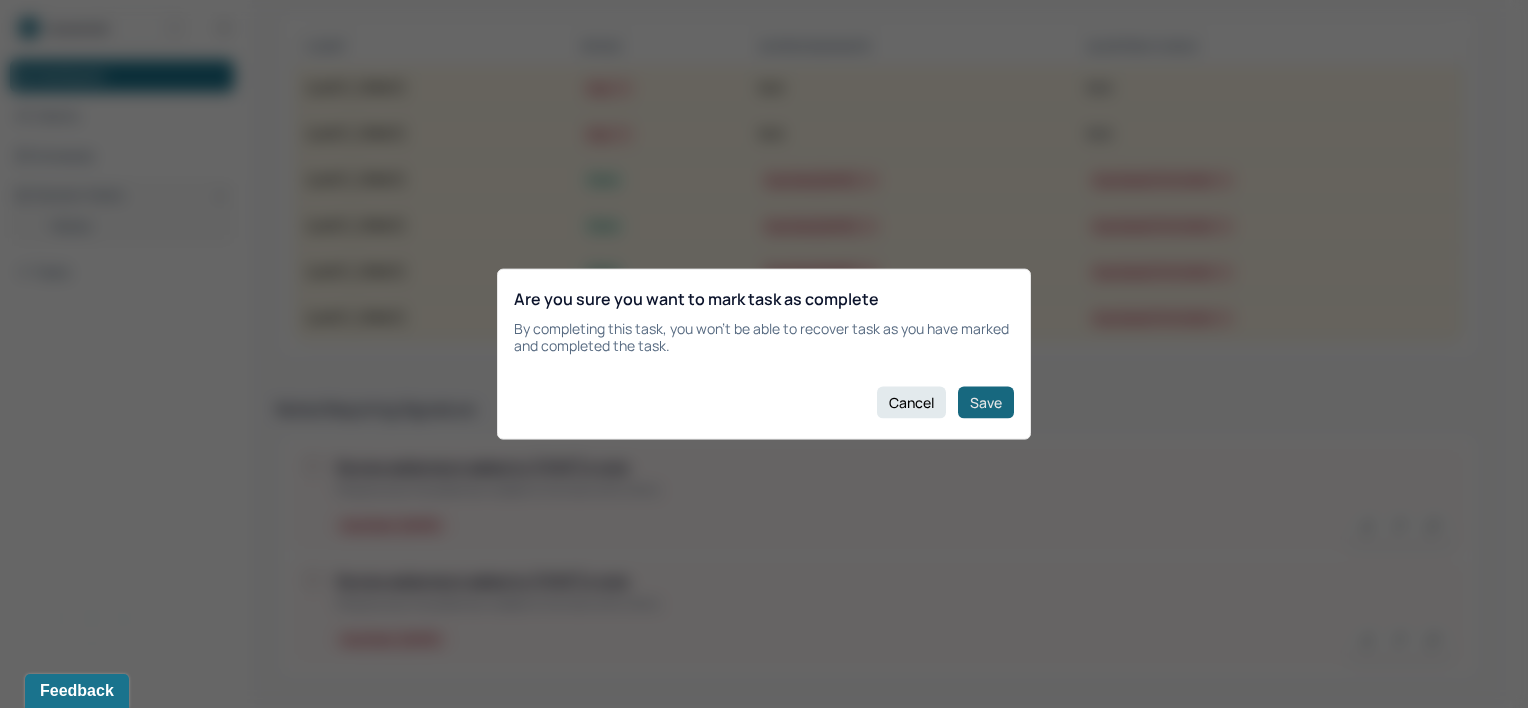 click on "Save" at bounding box center [986, 402] 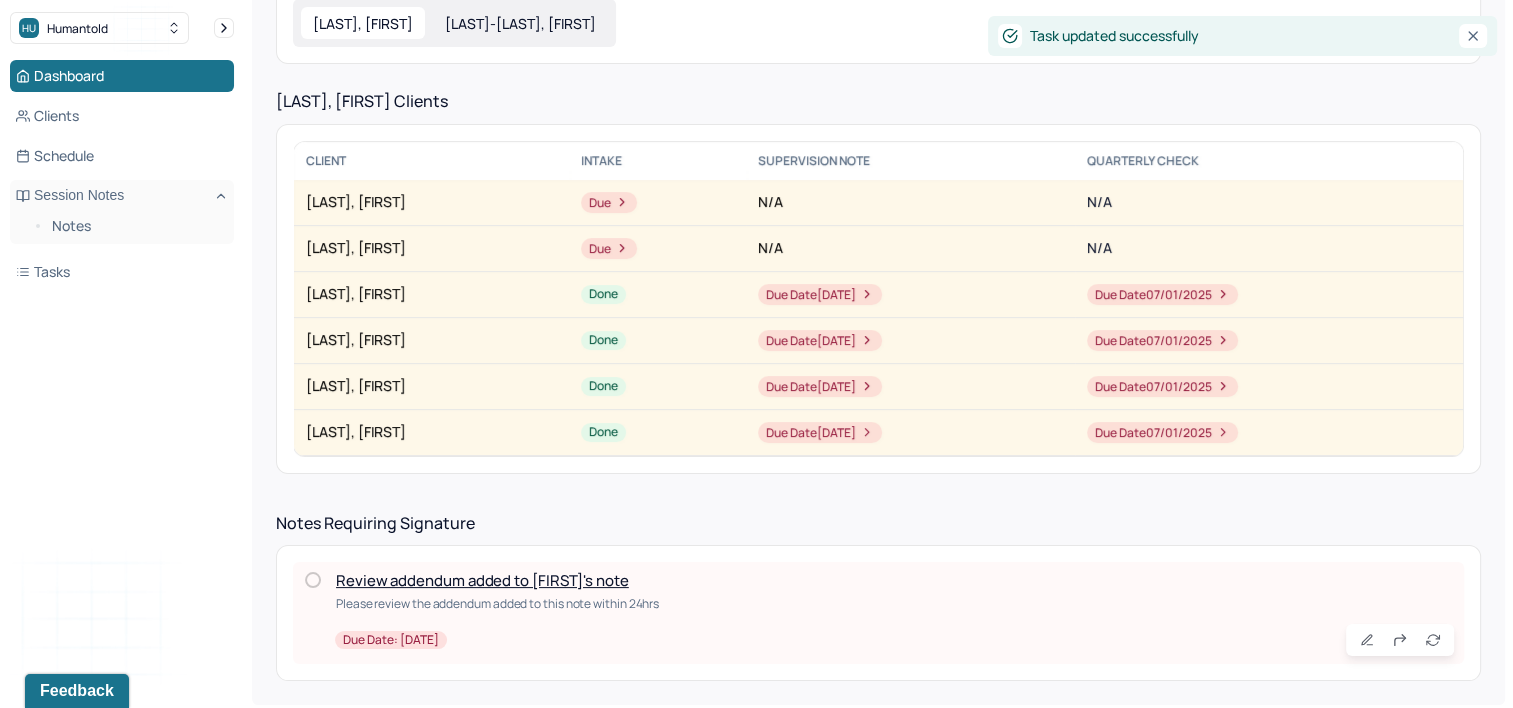 click on "Review addendum added to [FIRST]'s note" at bounding box center [482, 580] 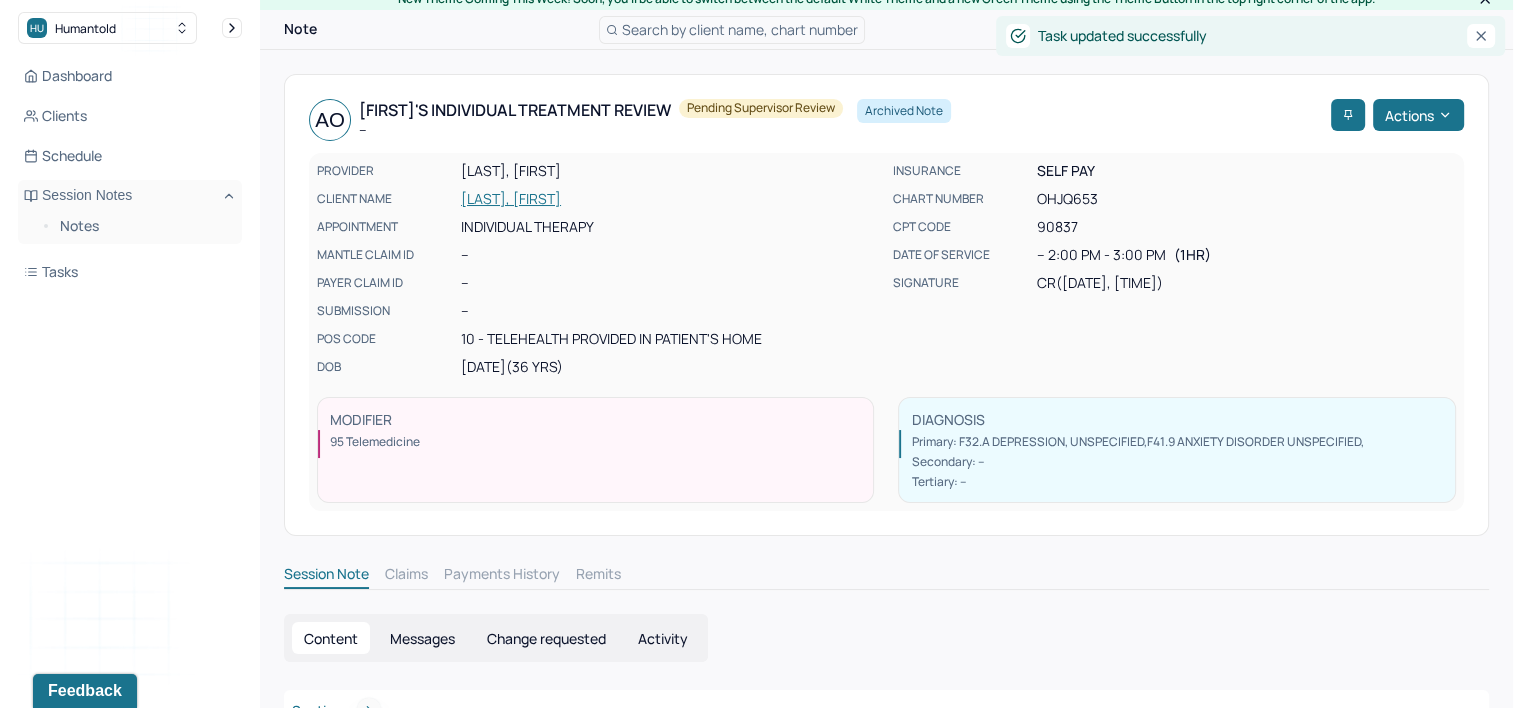scroll, scrollTop: 0, scrollLeft: 0, axis: both 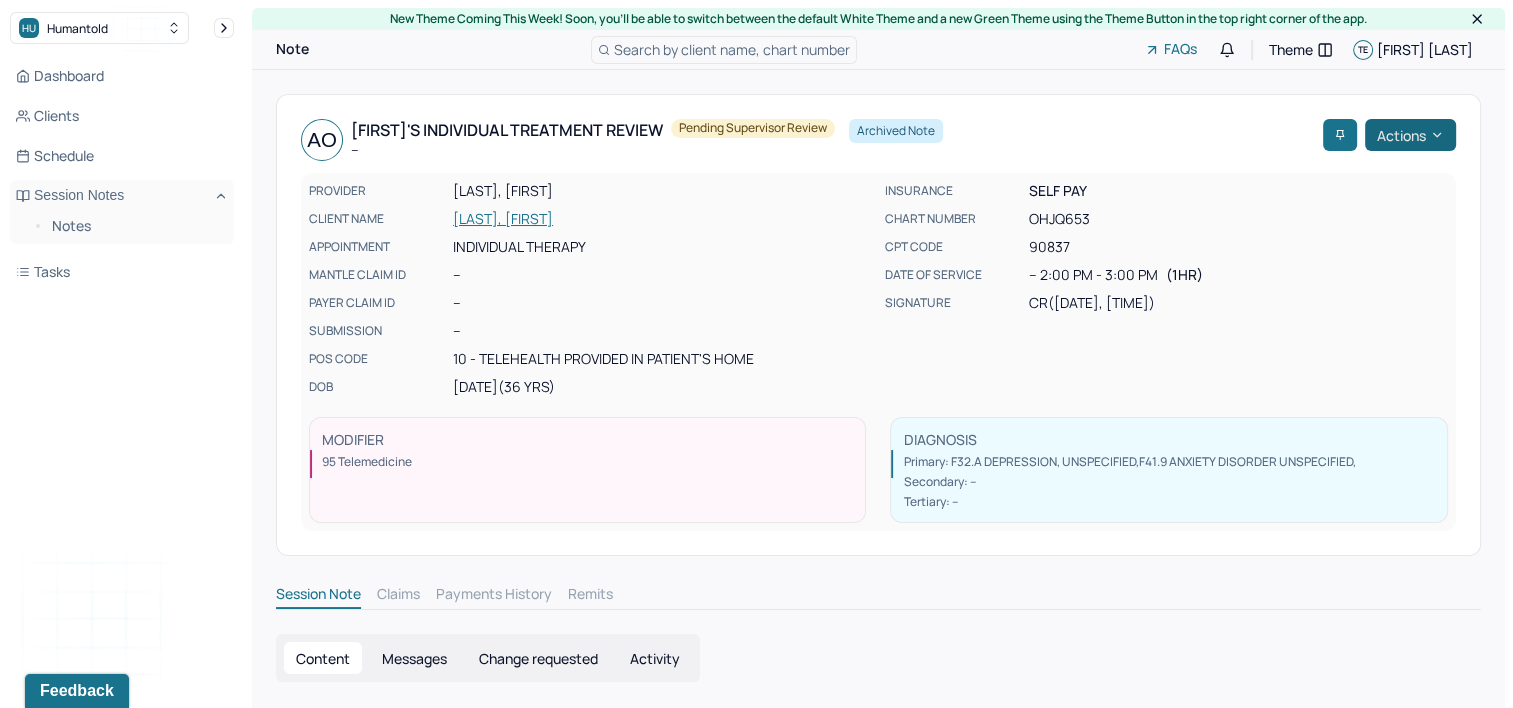click on "Actions" at bounding box center (1410, 135) 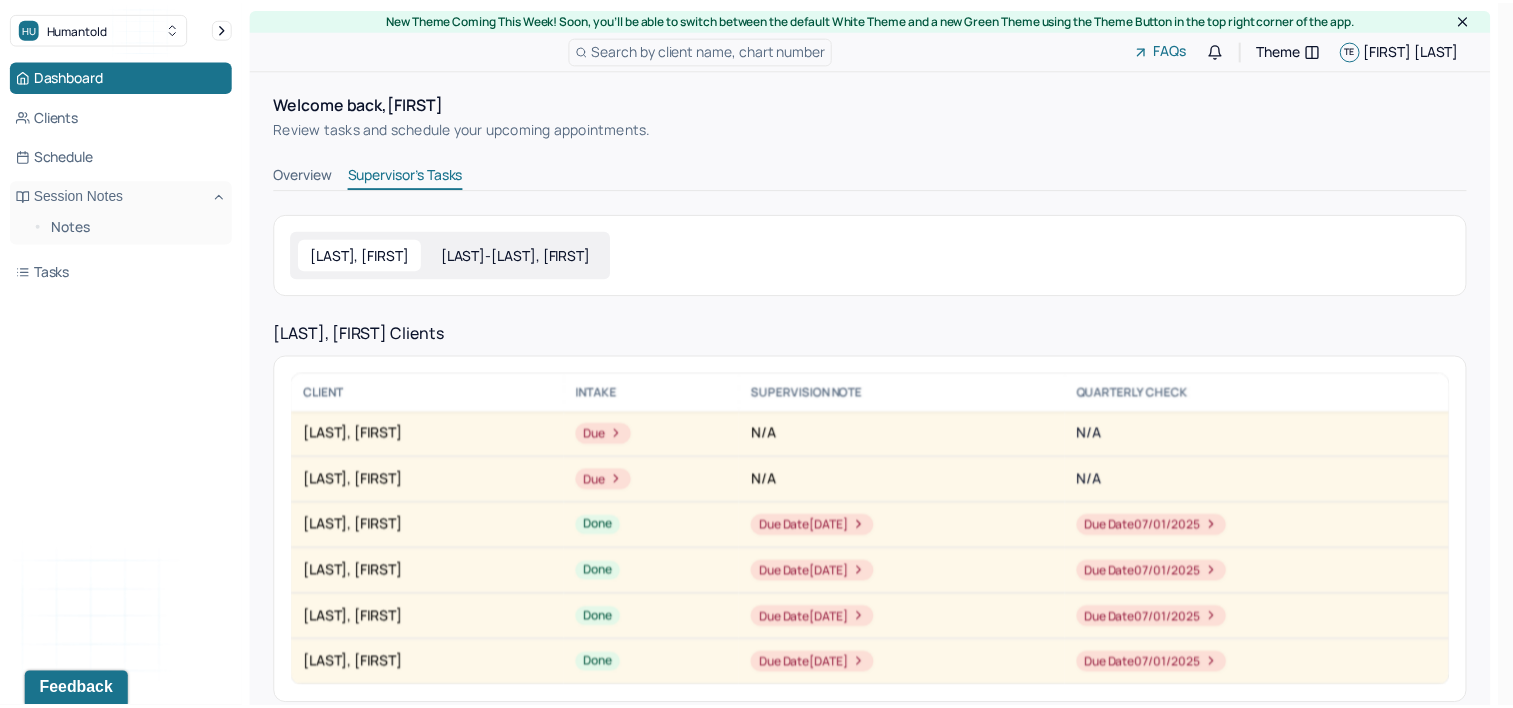 scroll, scrollTop: 232, scrollLeft: 0, axis: vertical 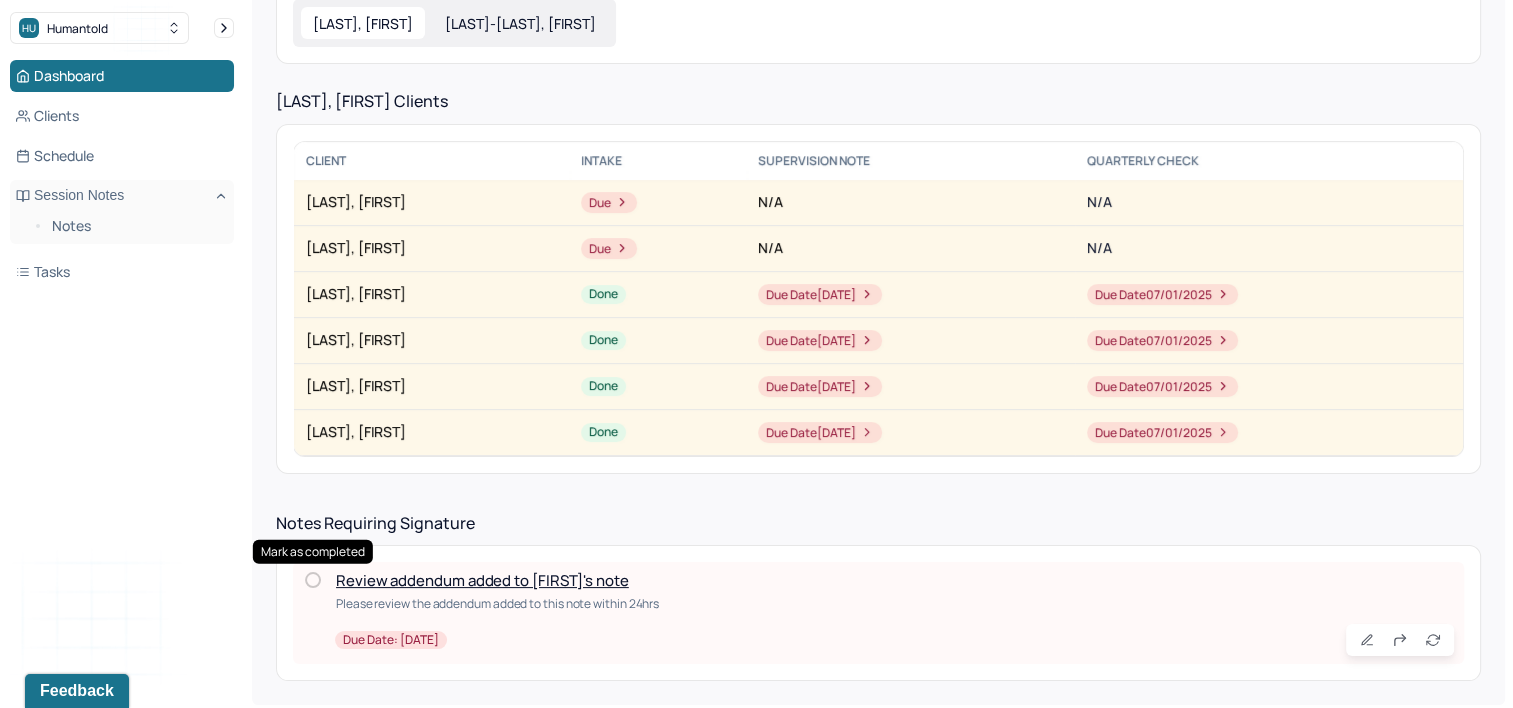 click at bounding box center (313, 580) 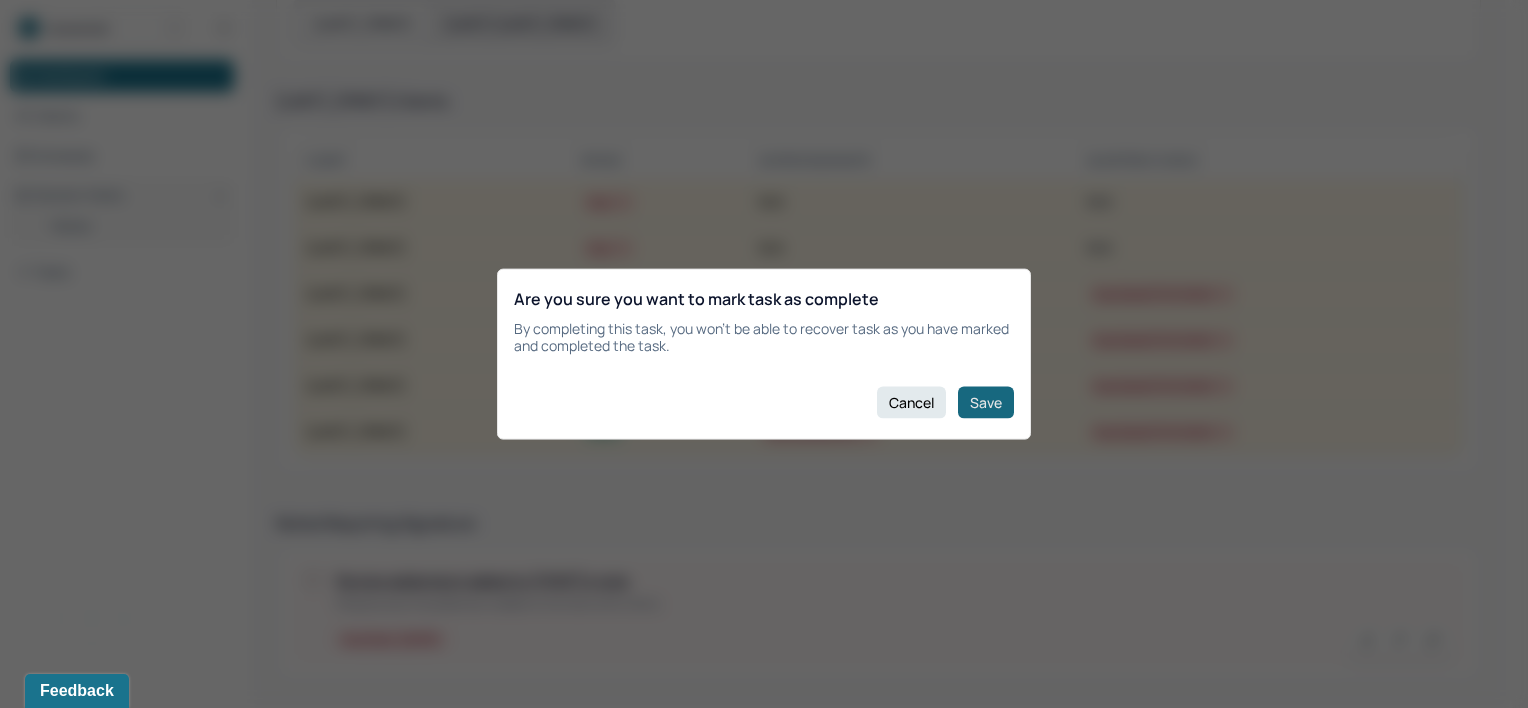 click on "Save" at bounding box center [986, 402] 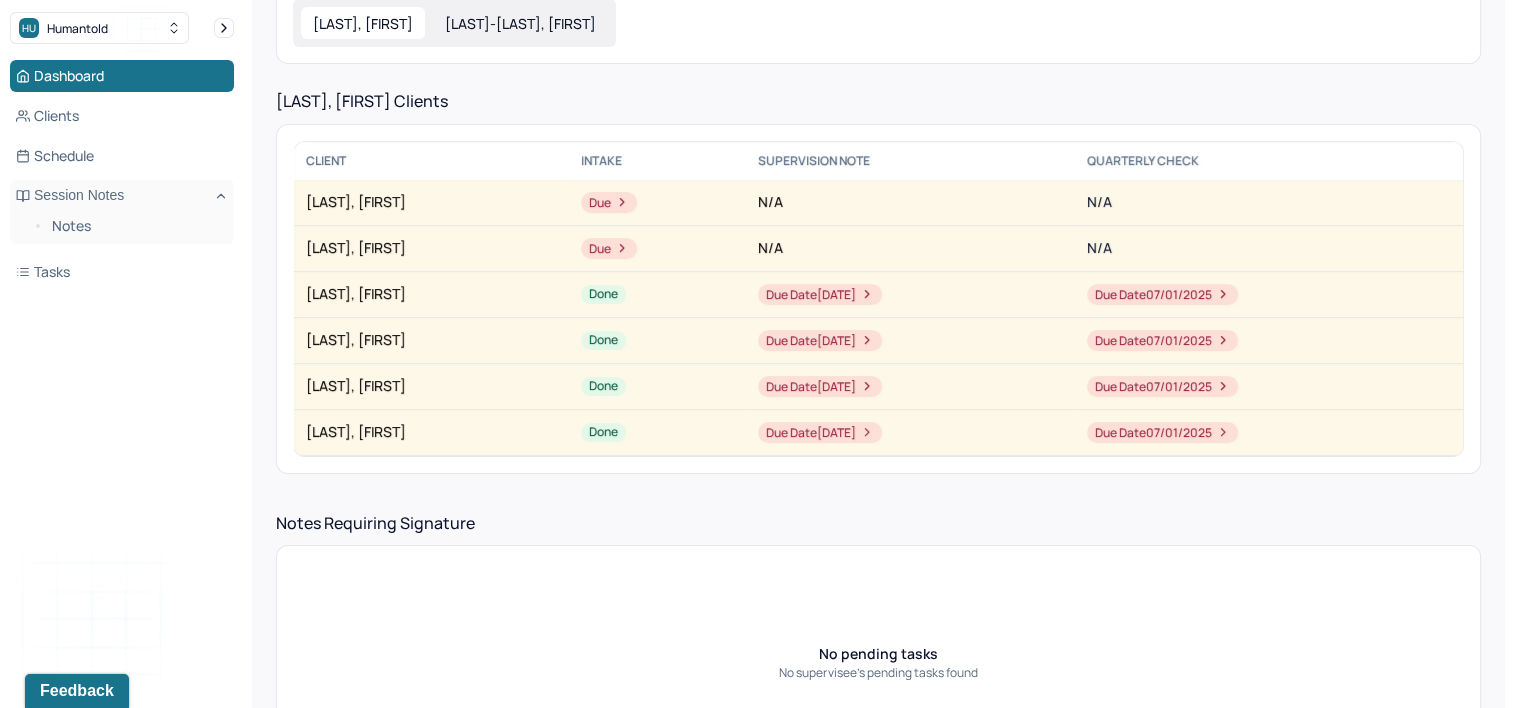 click on "Due date [DATE]" at bounding box center [1162, 294] 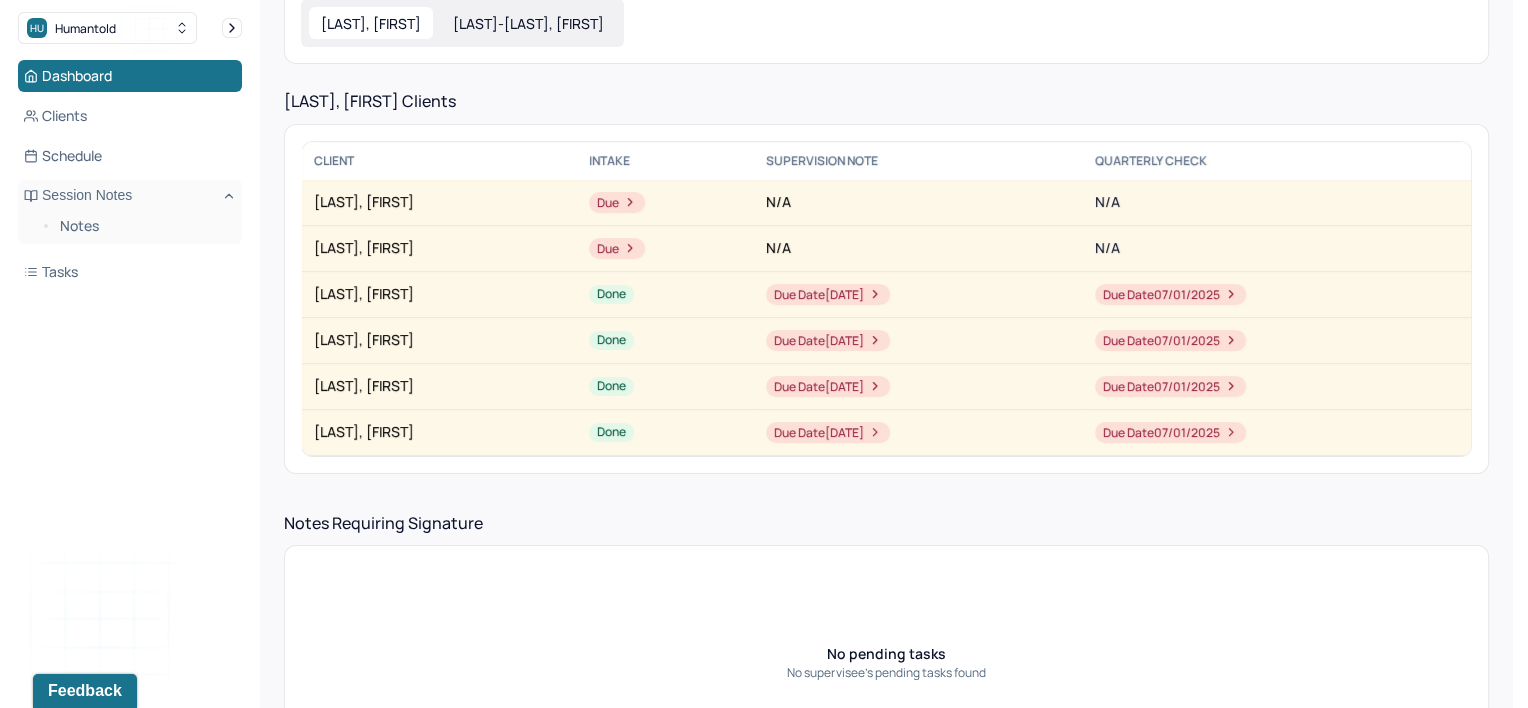 scroll, scrollTop: 0, scrollLeft: 0, axis: both 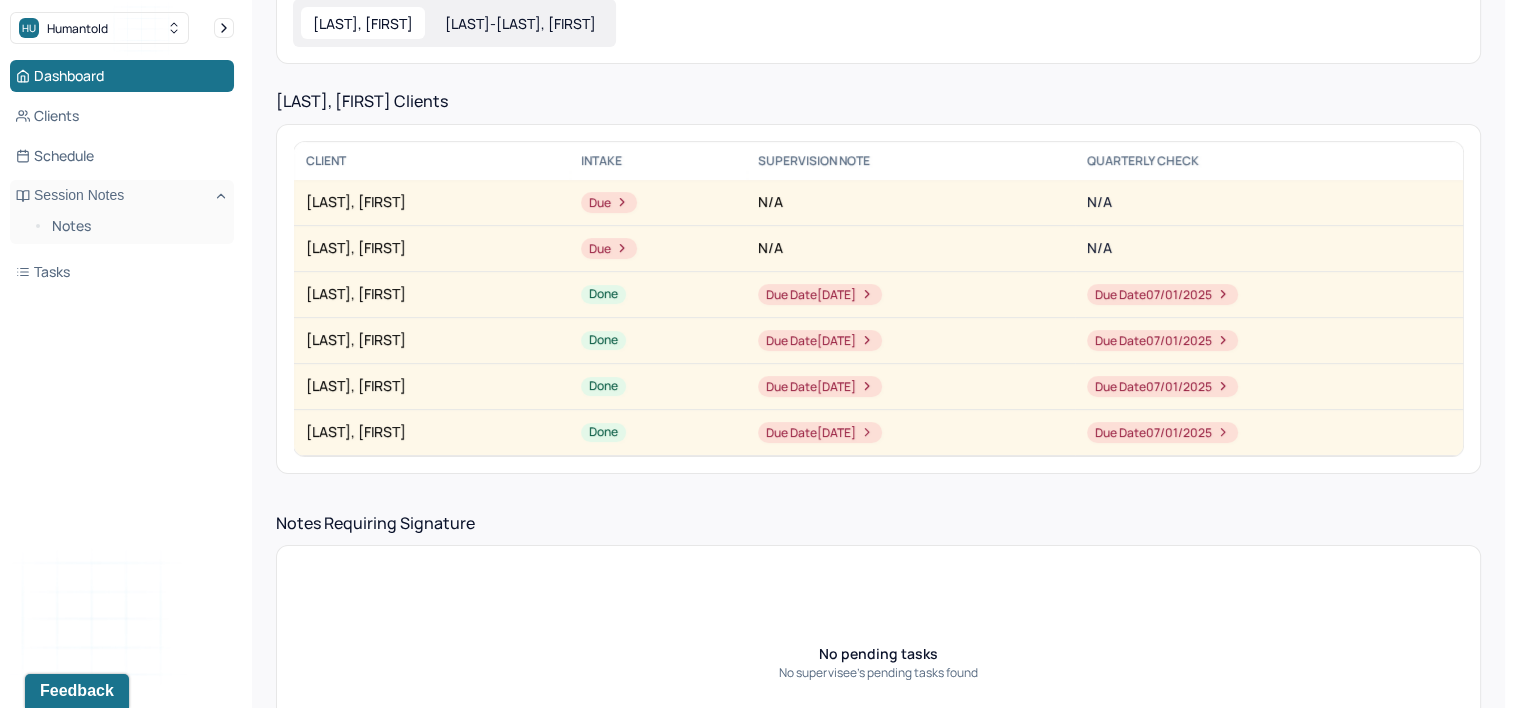 click on "Due date [DATE]" at bounding box center [820, 294] 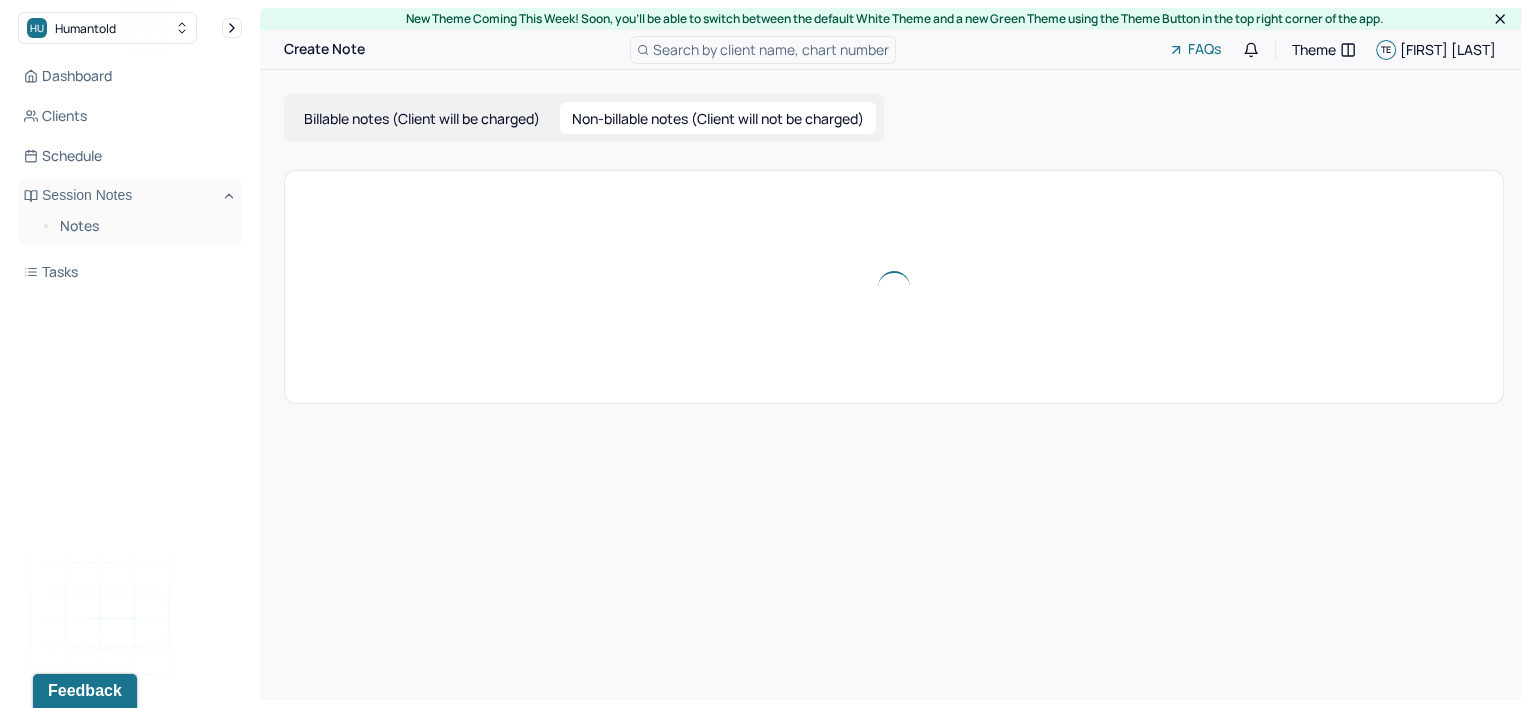 scroll, scrollTop: 0, scrollLeft: 0, axis: both 